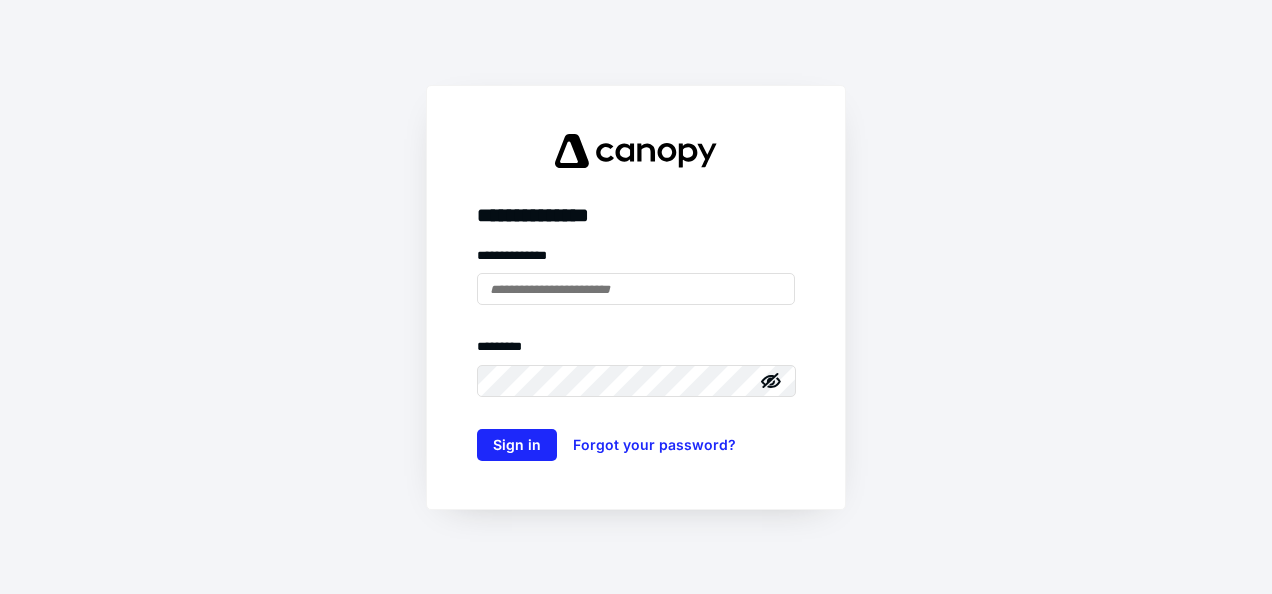 scroll, scrollTop: 0, scrollLeft: 0, axis: both 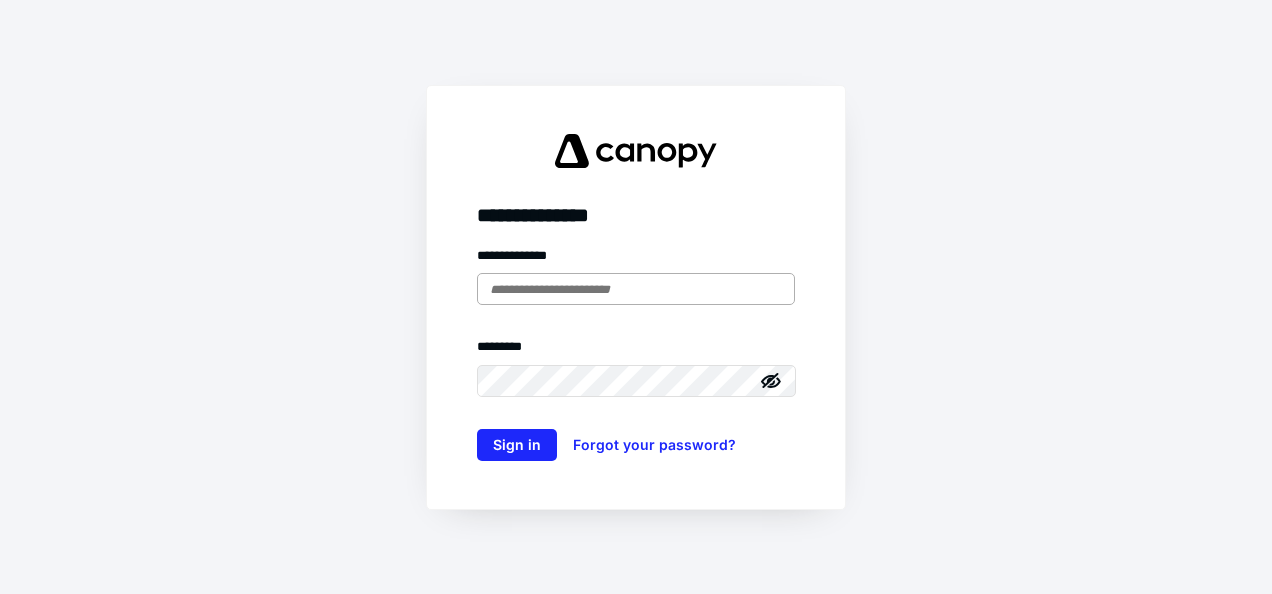 click at bounding box center [636, 289] 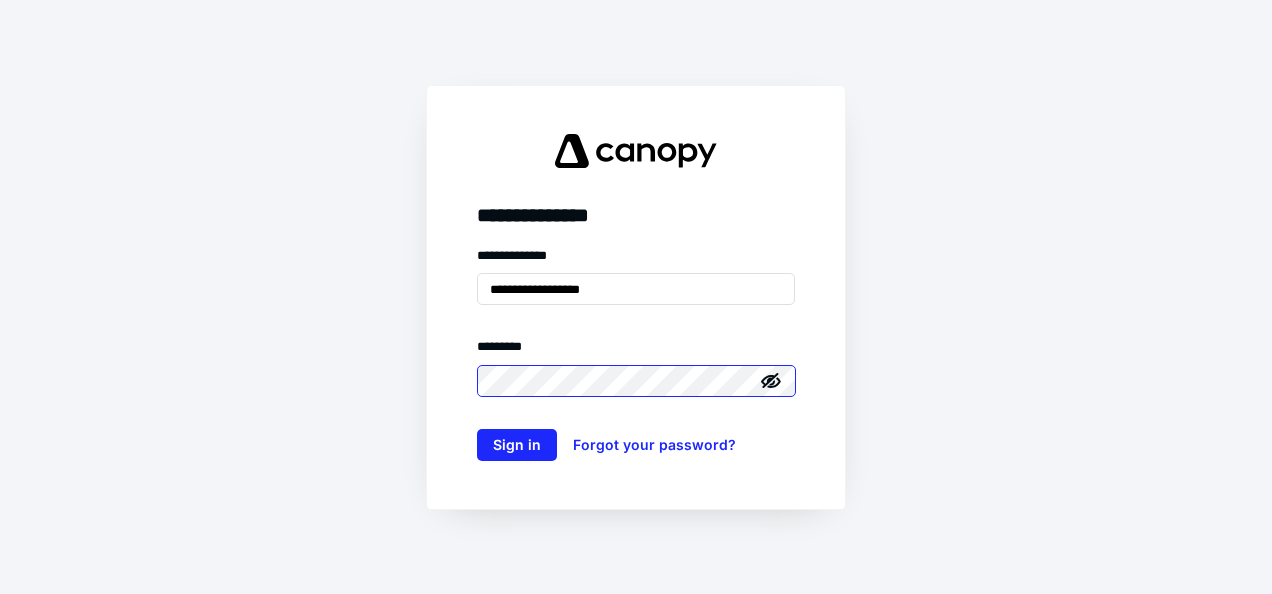 click on "Sign in" at bounding box center (517, 445) 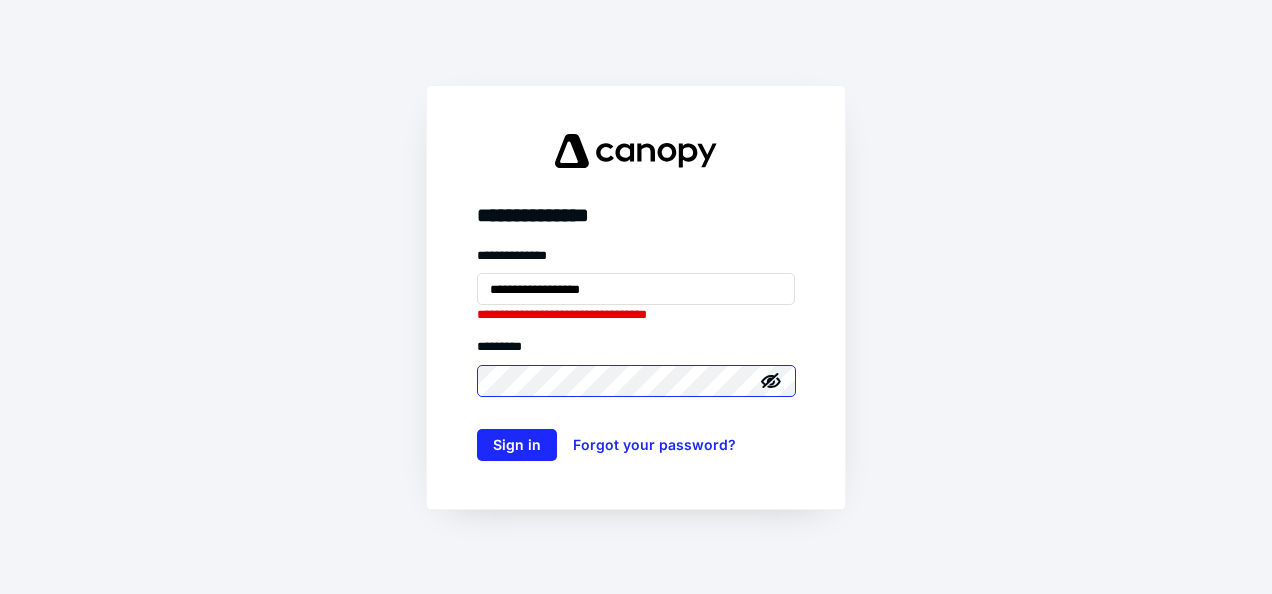 click on "Sign in" at bounding box center [517, 445] 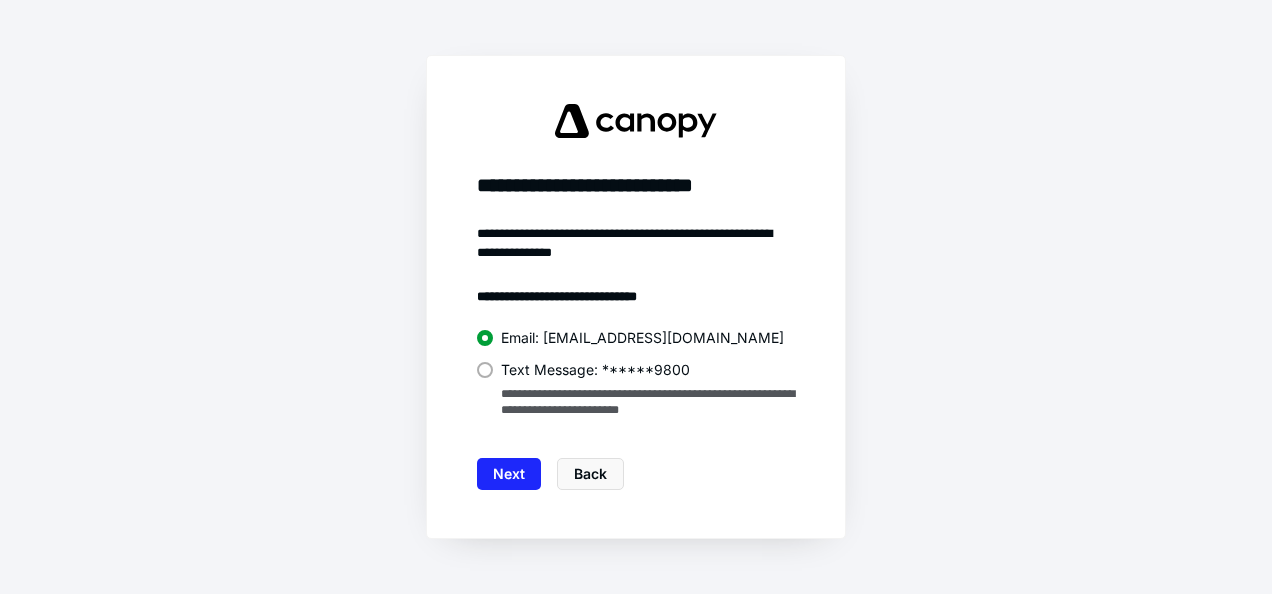 click at bounding box center [485, 370] 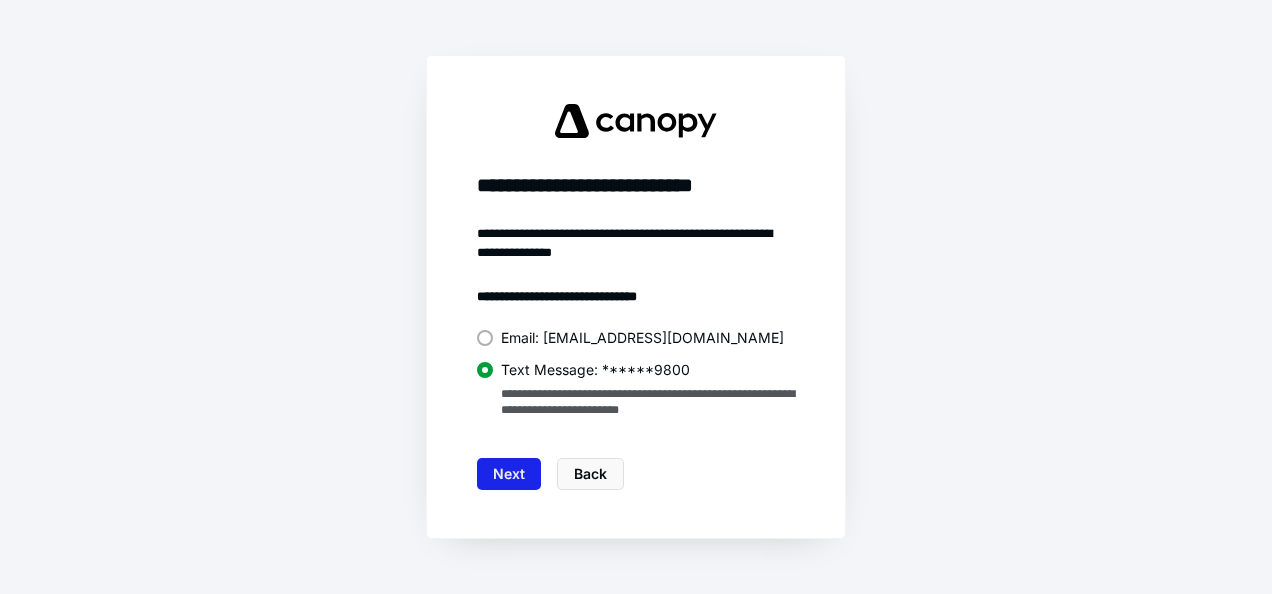 click on "Next" at bounding box center (509, 474) 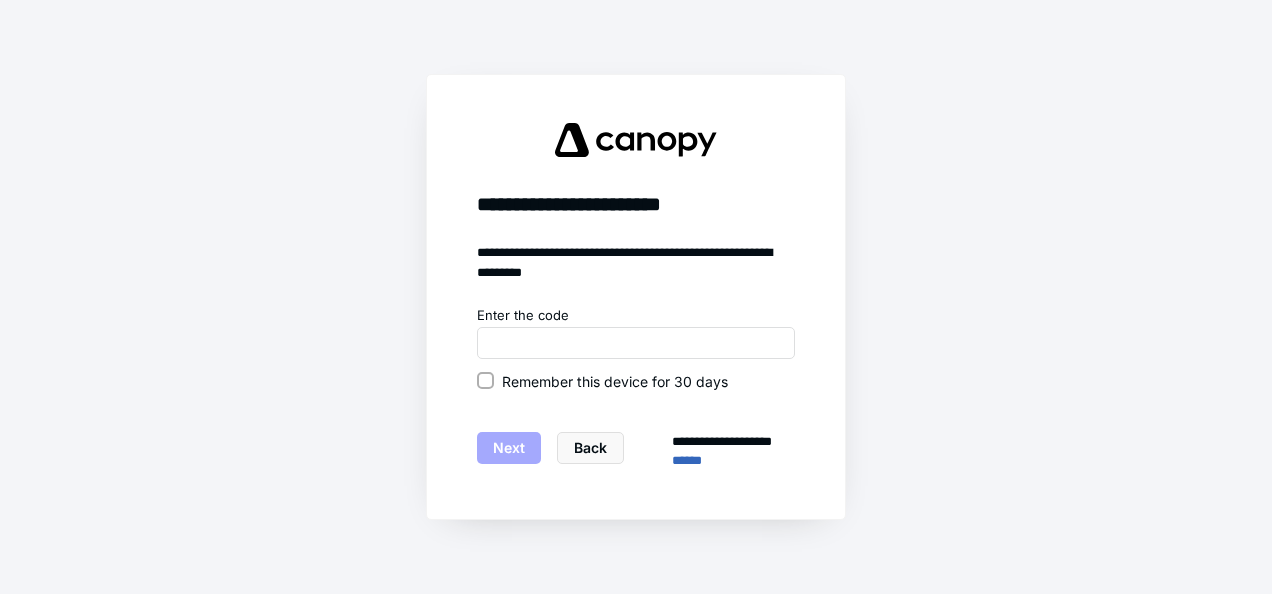 click on "**********" at bounding box center [636, 388] 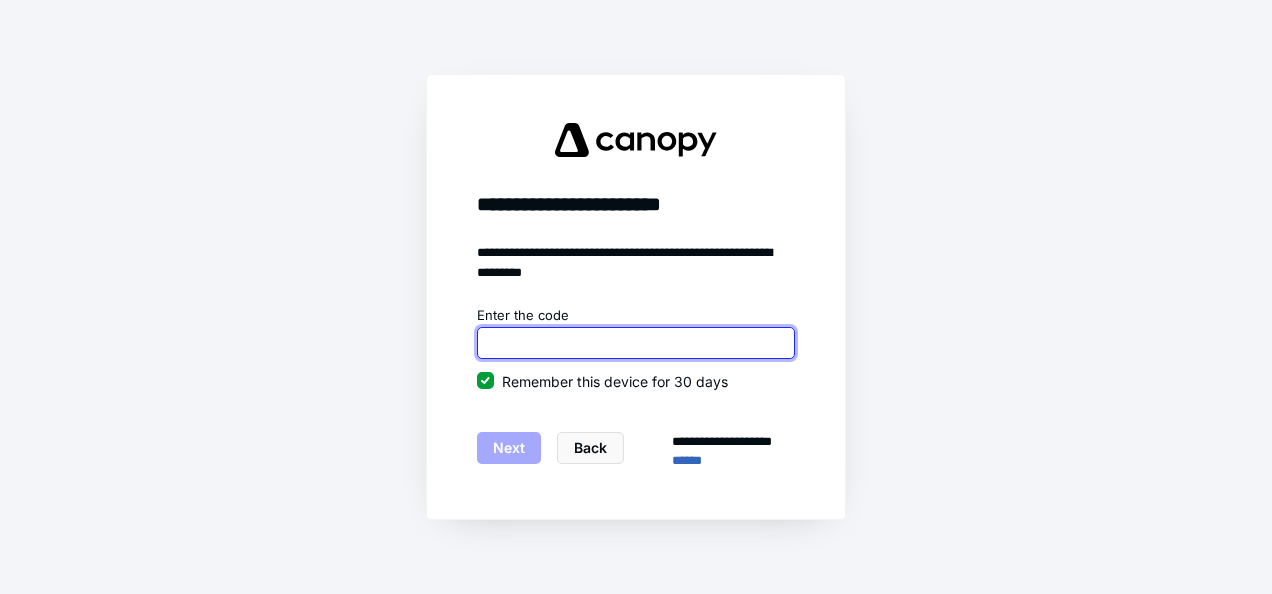 click at bounding box center (636, 343) 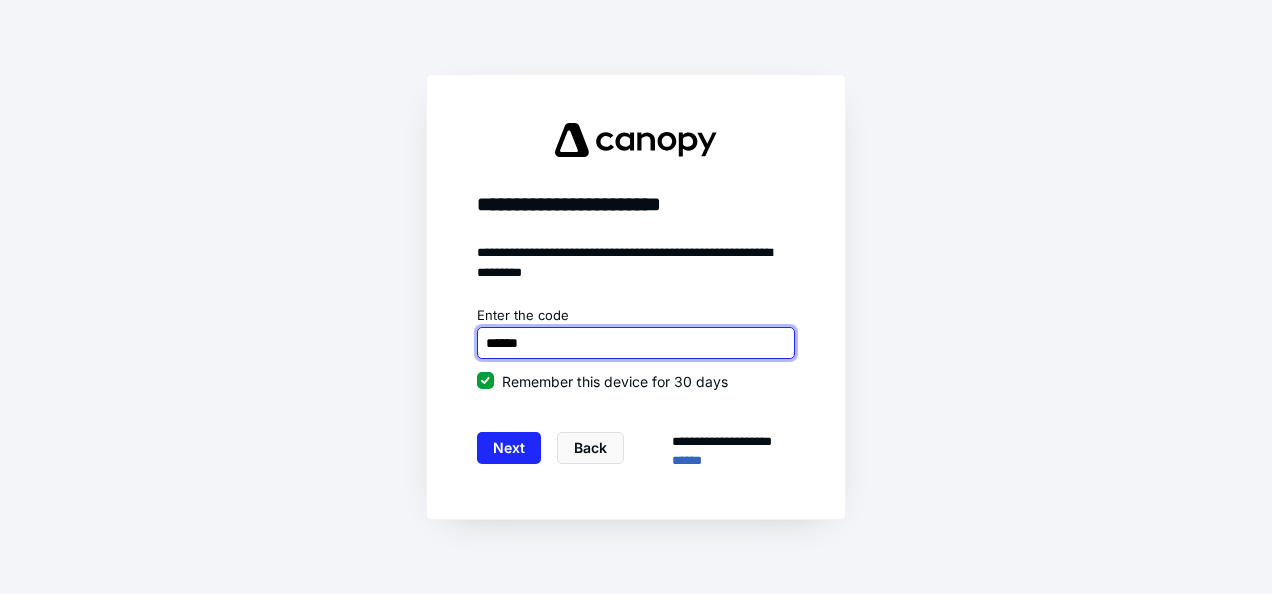 type on "******" 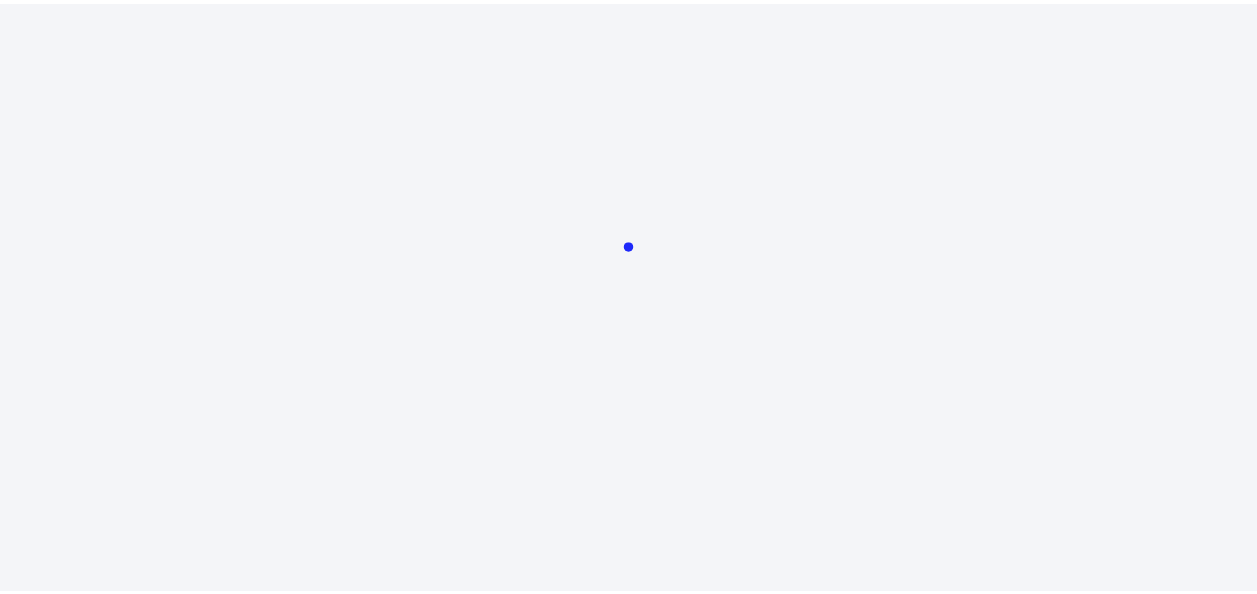 scroll, scrollTop: 0, scrollLeft: 0, axis: both 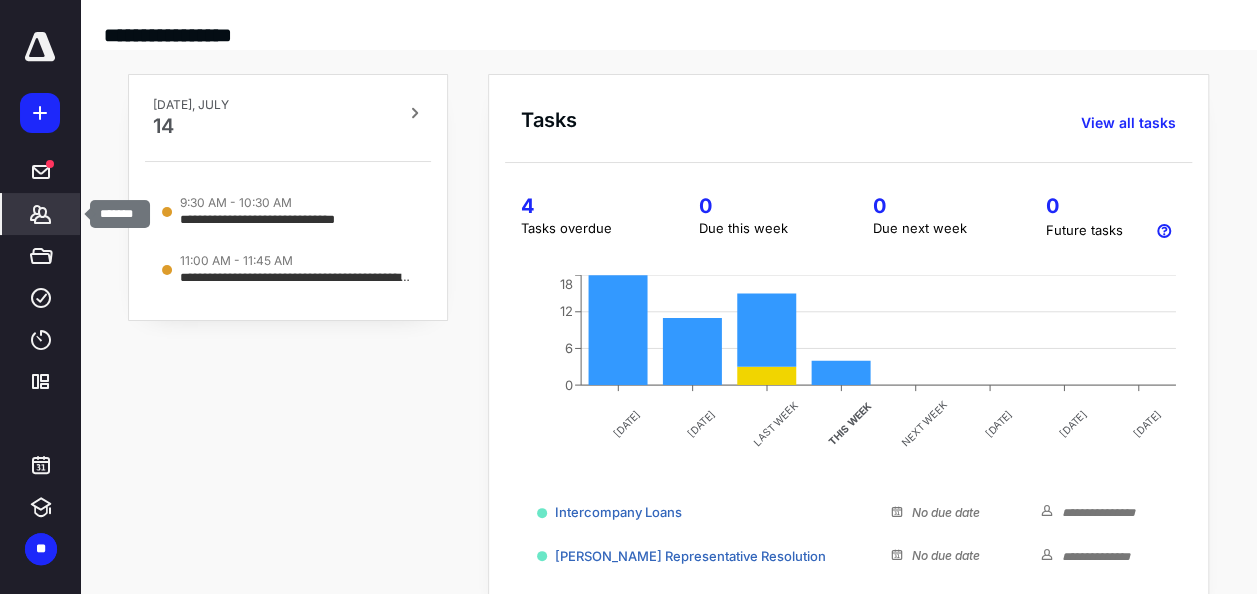 click 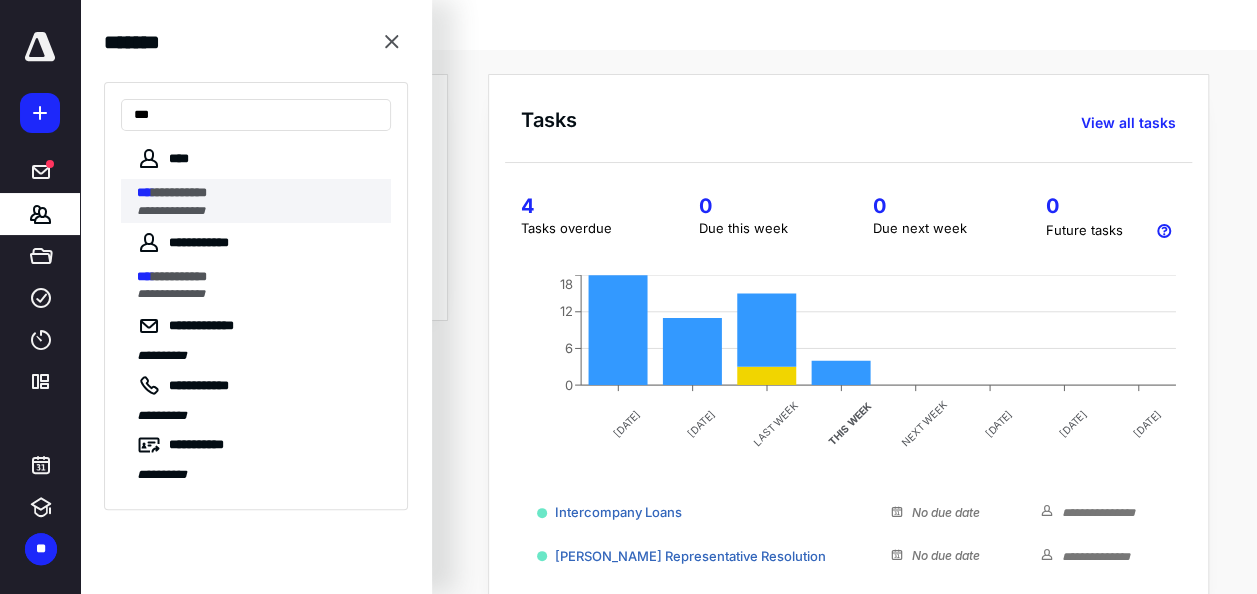 type on "***" 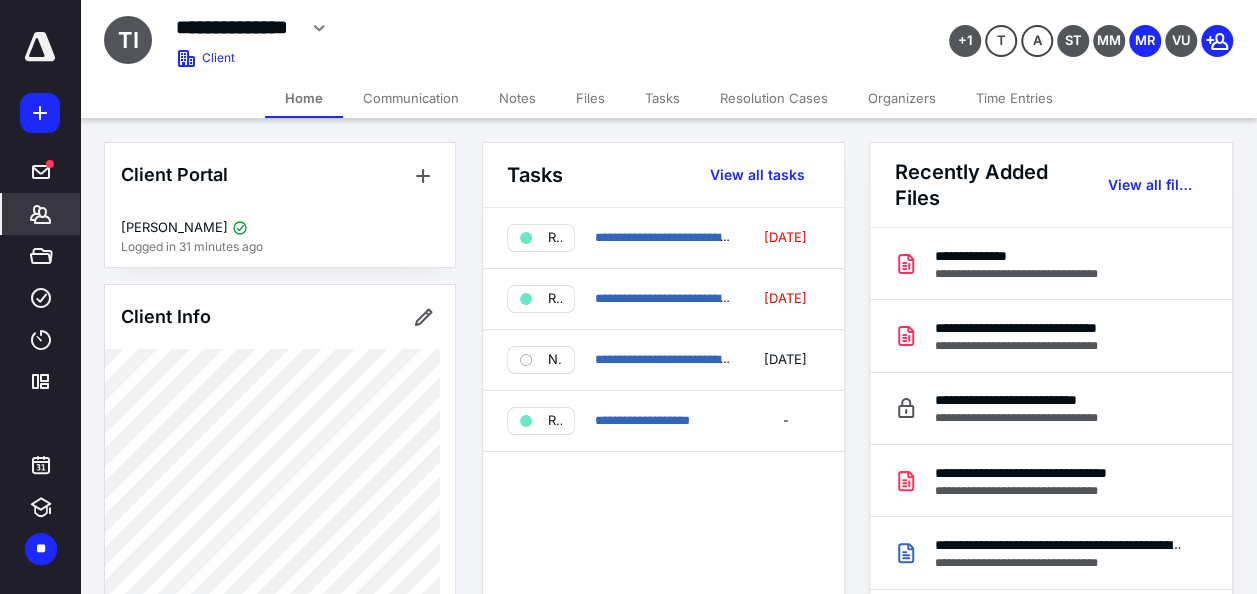 click on "Files" at bounding box center (590, 98) 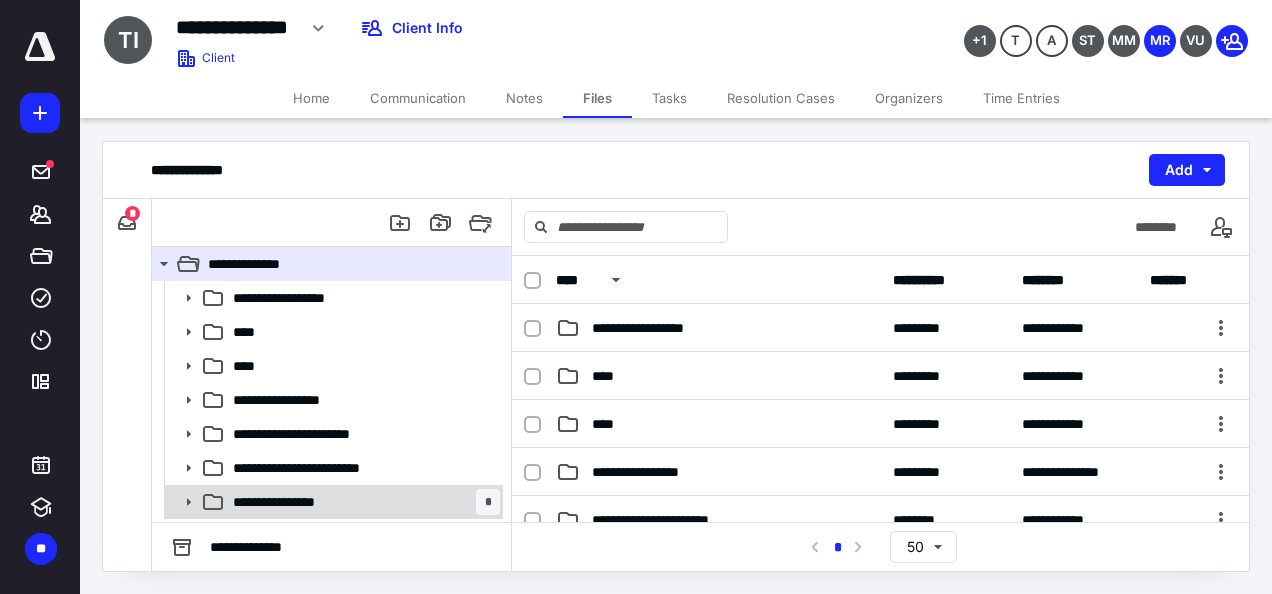 click on "**********" at bounding box center [333, 400] 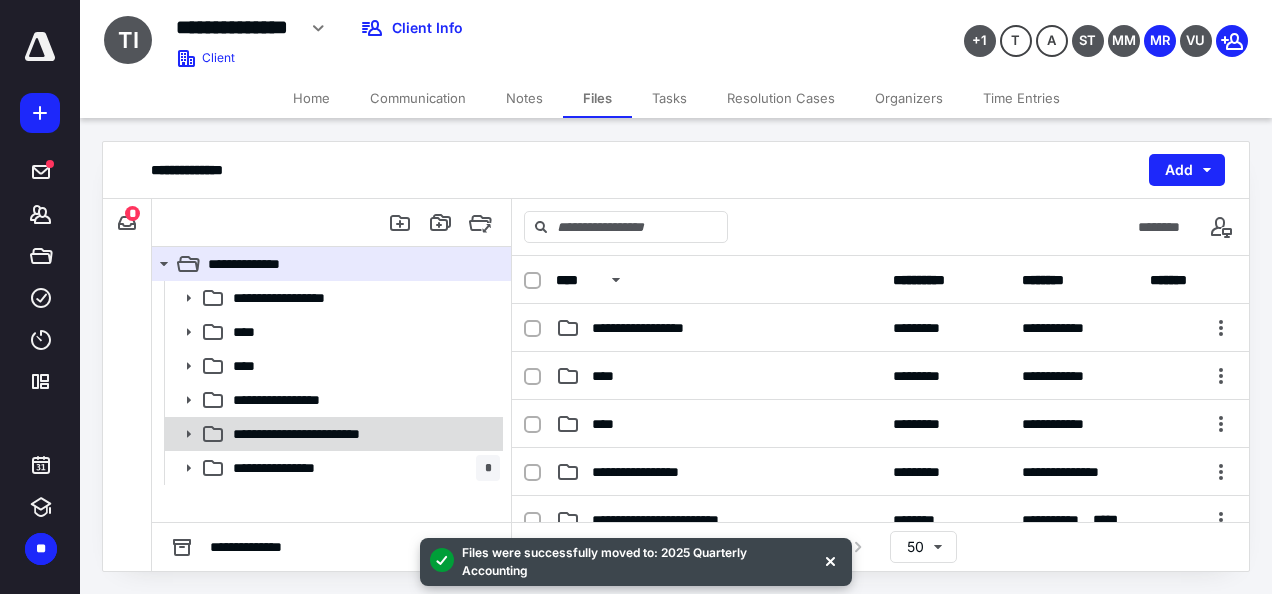 click 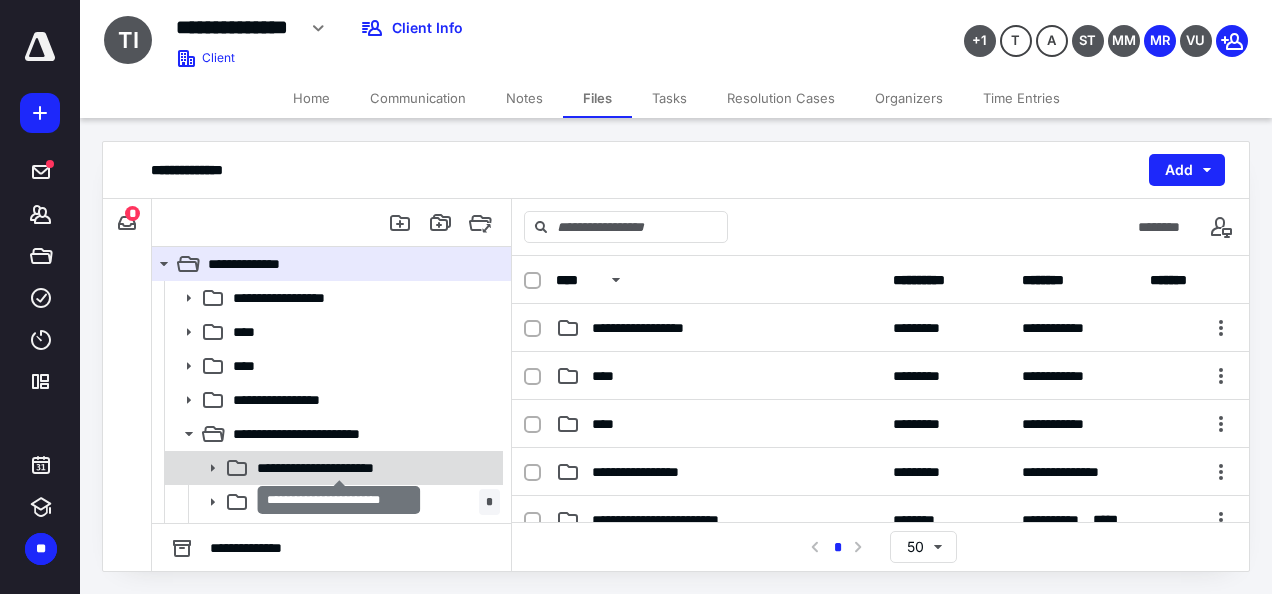 scroll, scrollTop: 100, scrollLeft: 0, axis: vertical 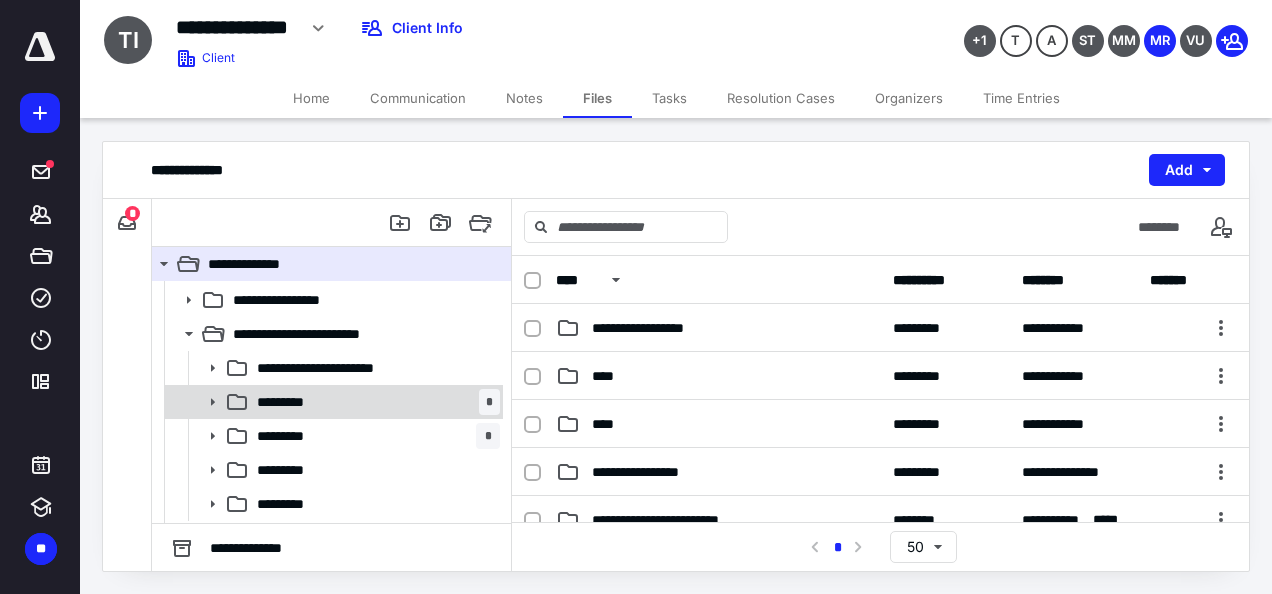 click at bounding box center (206, 402) 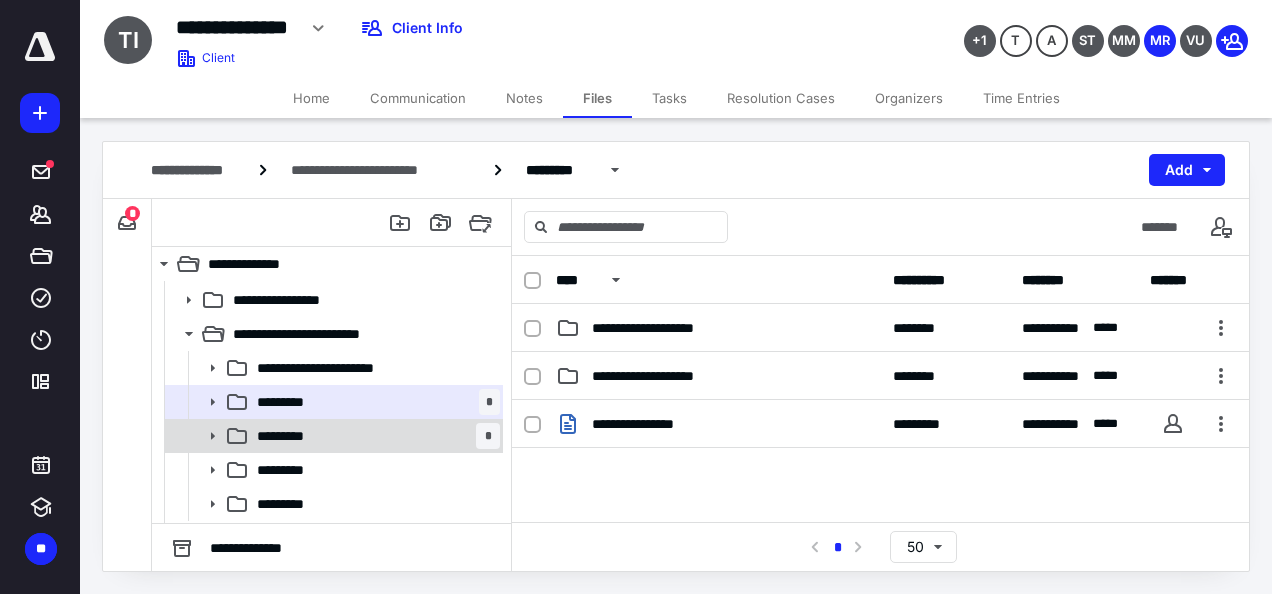 click 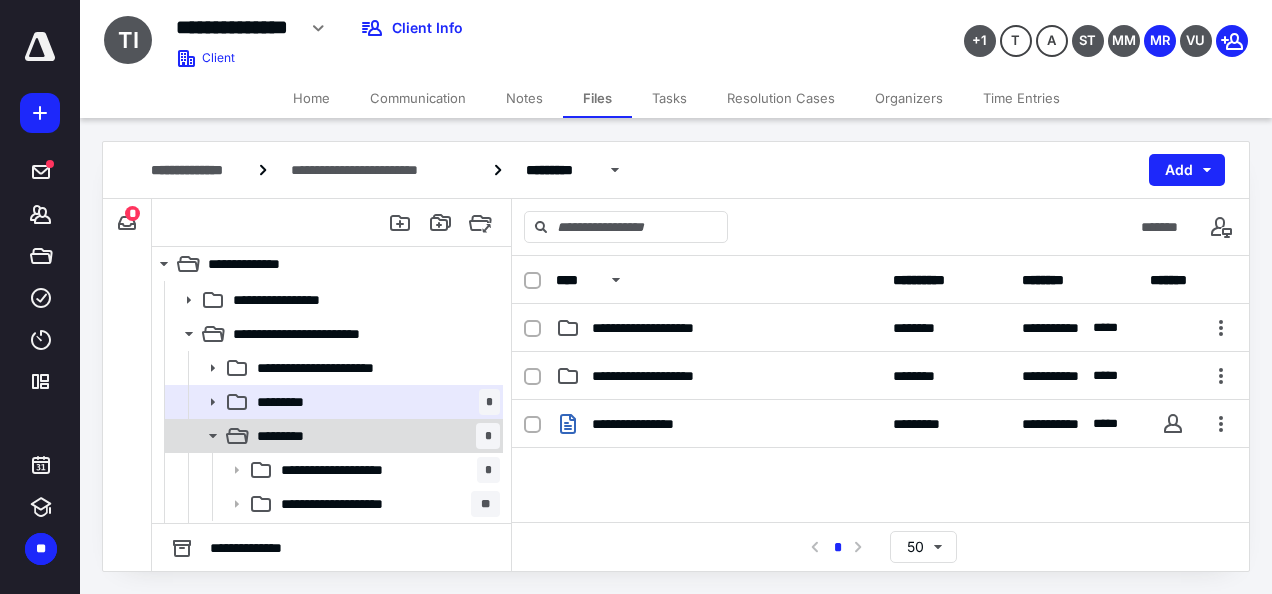 scroll, scrollTop: 199, scrollLeft: 0, axis: vertical 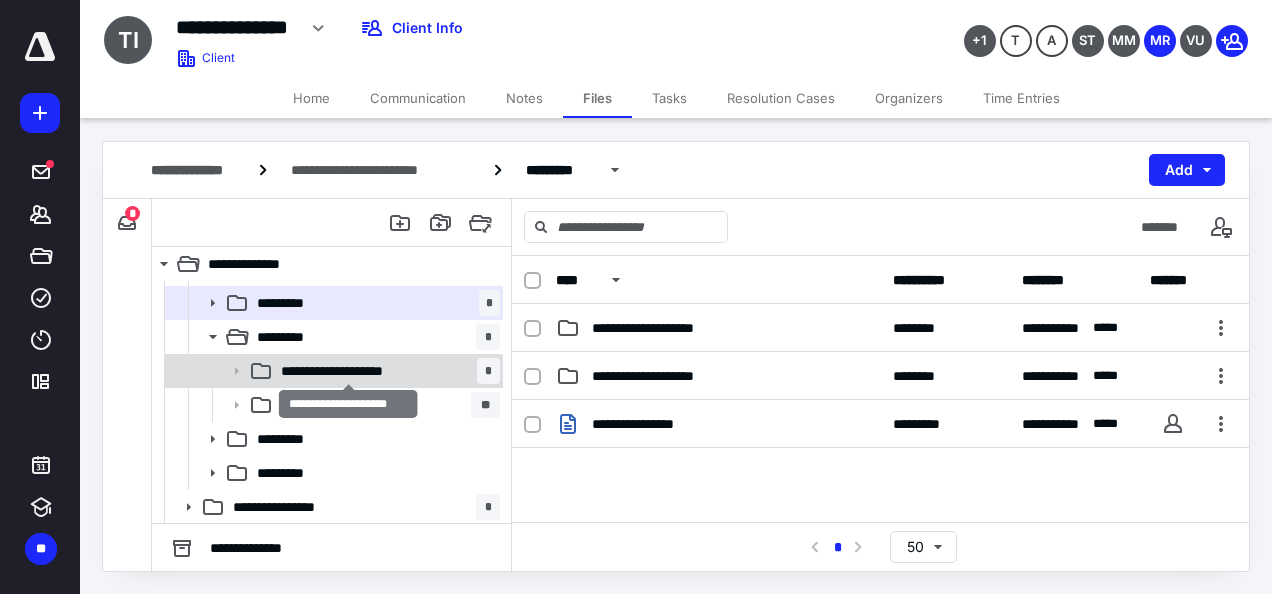 click on "**********" at bounding box center [349, 371] 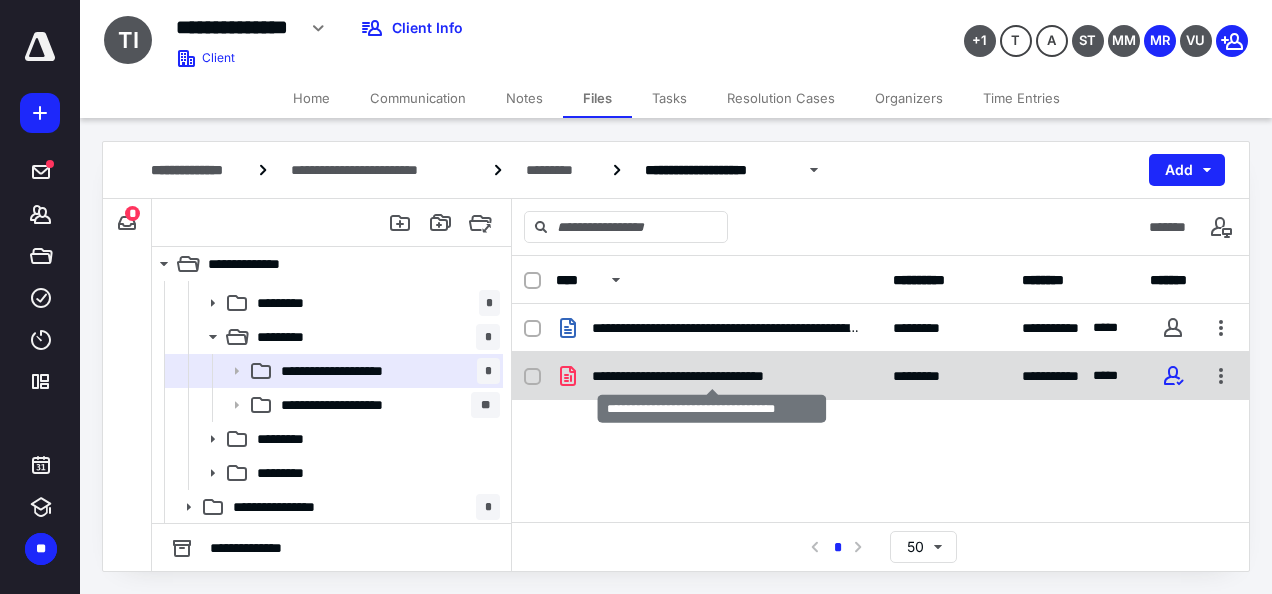 click on "**********" at bounding box center [712, 376] 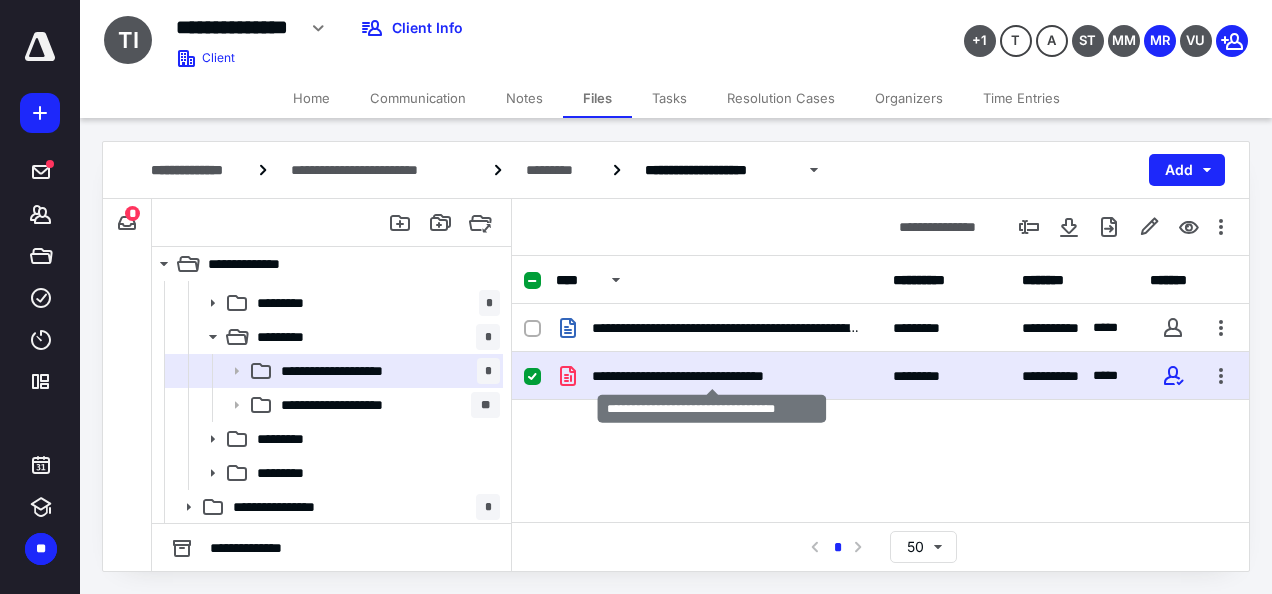 click on "**********" at bounding box center (712, 376) 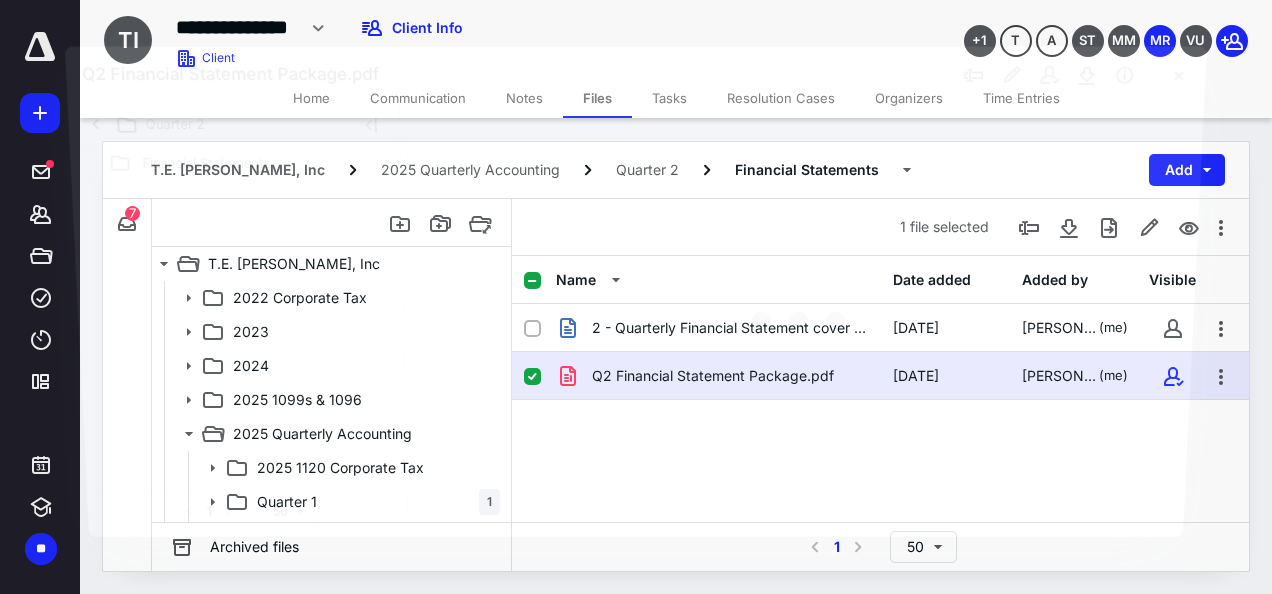 scroll, scrollTop: 199, scrollLeft: 0, axis: vertical 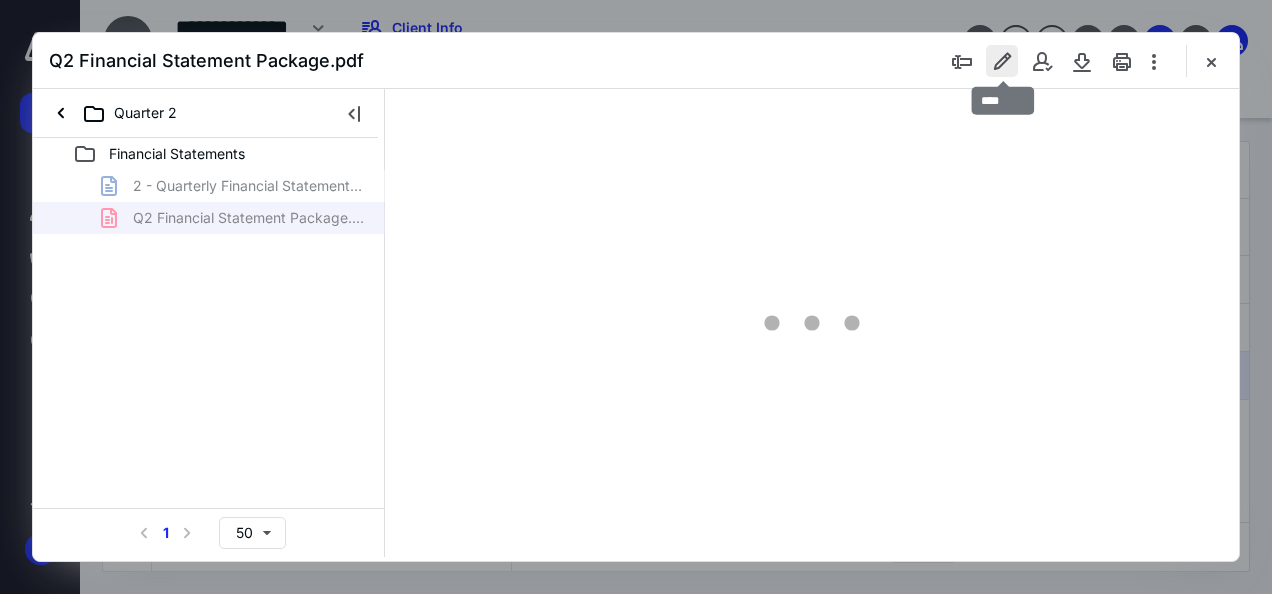 type on "46" 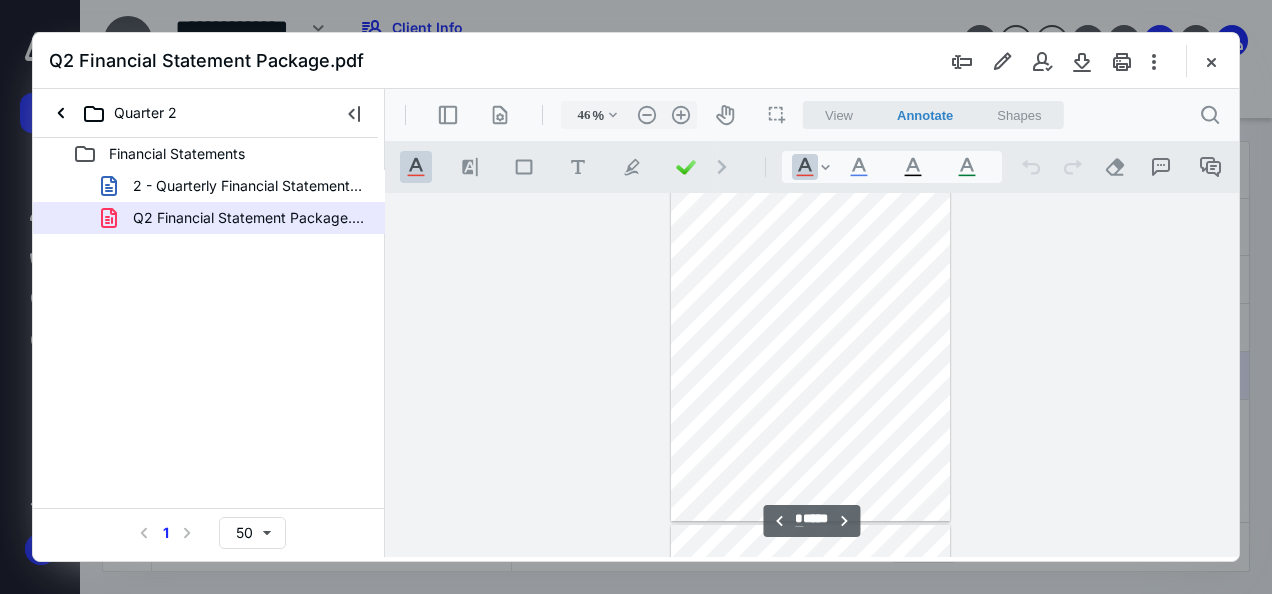 scroll, scrollTop: 0, scrollLeft: 0, axis: both 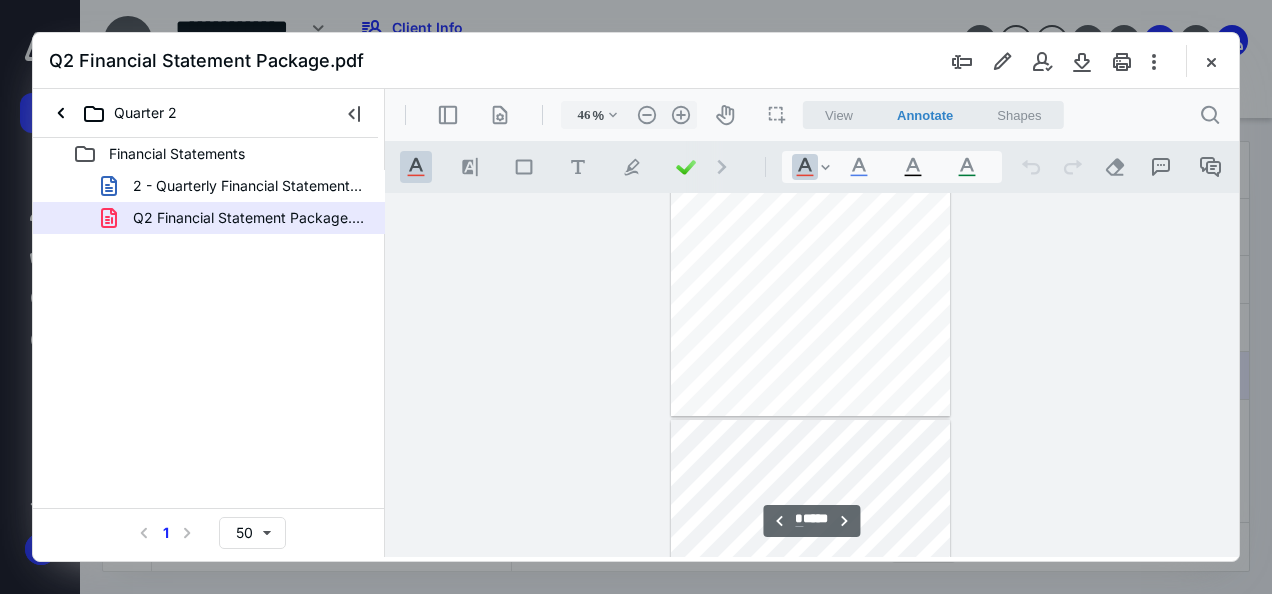 type on "*" 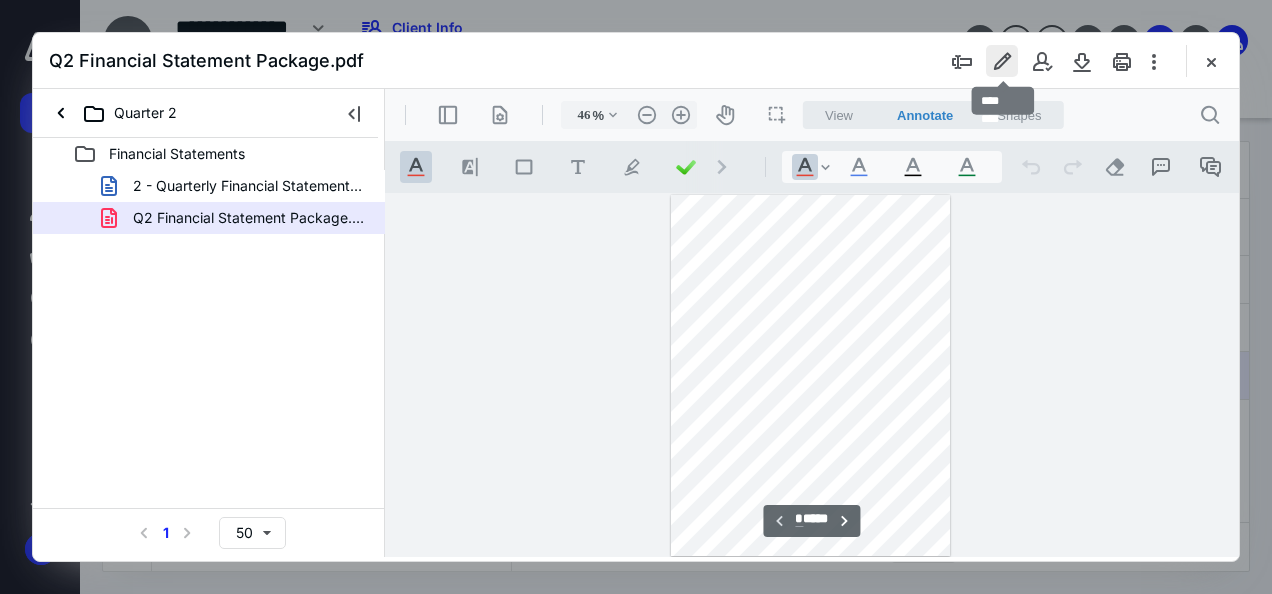 click at bounding box center [1002, 61] 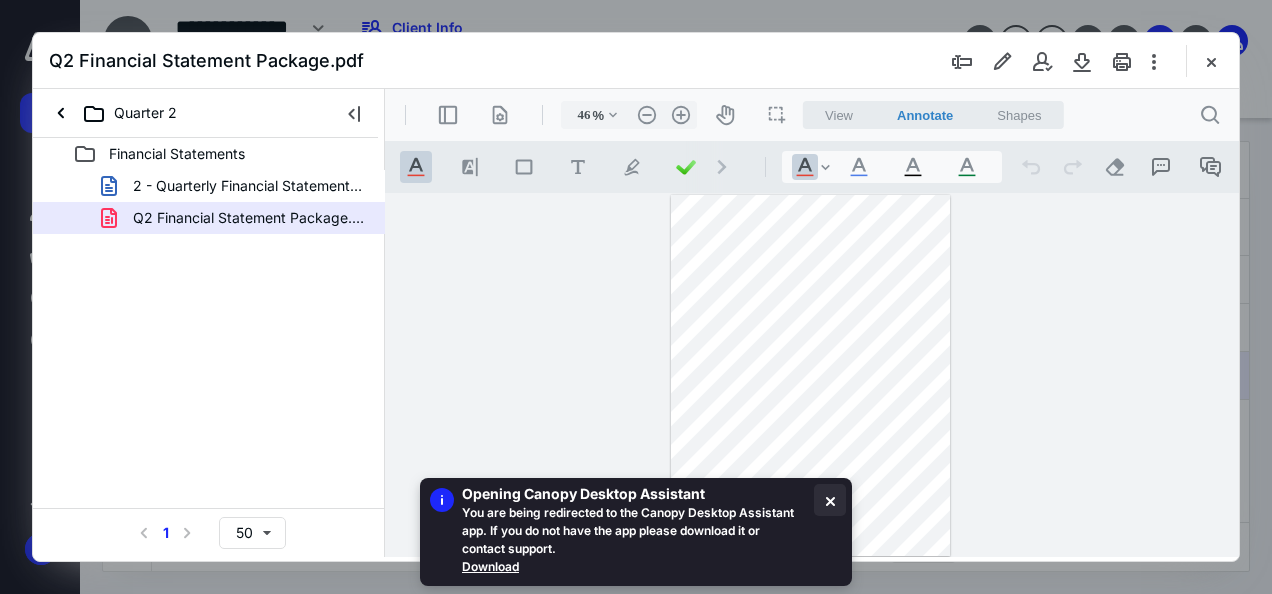 click at bounding box center (830, 500) 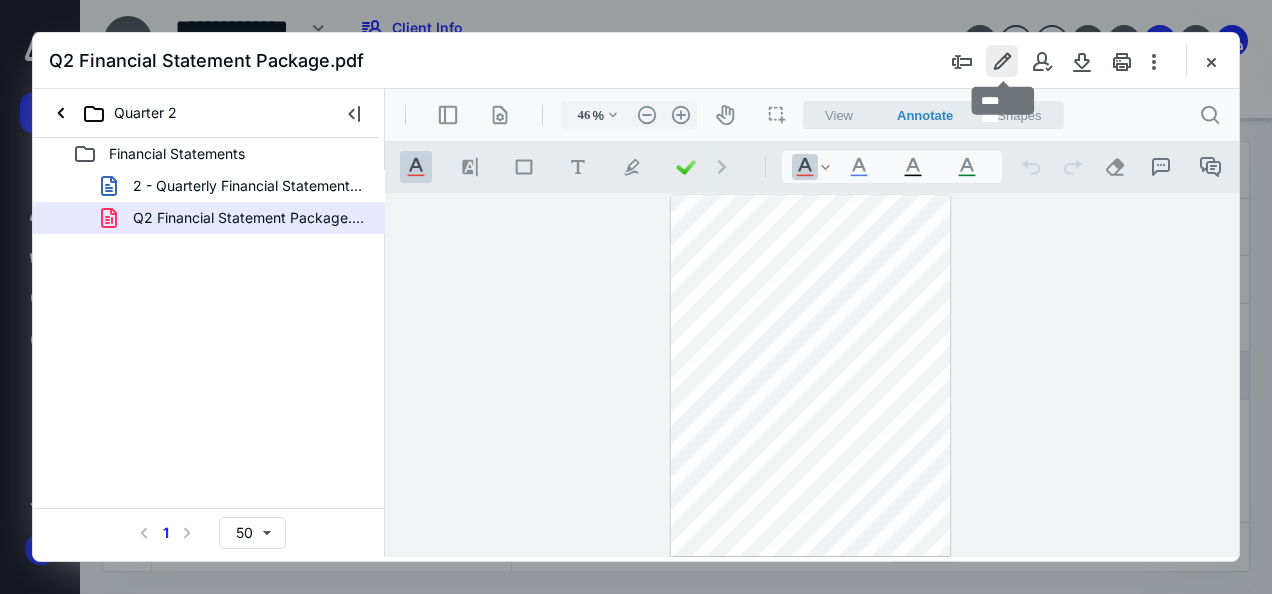 click at bounding box center (1002, 61) 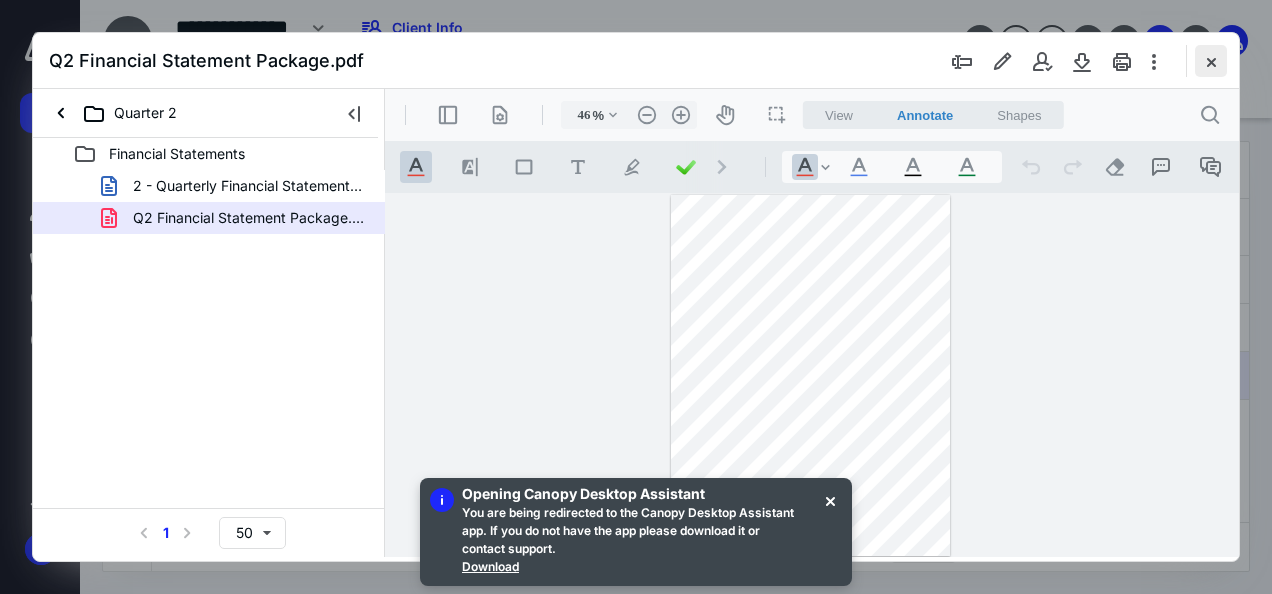 click at bounding box center (1211, 61) 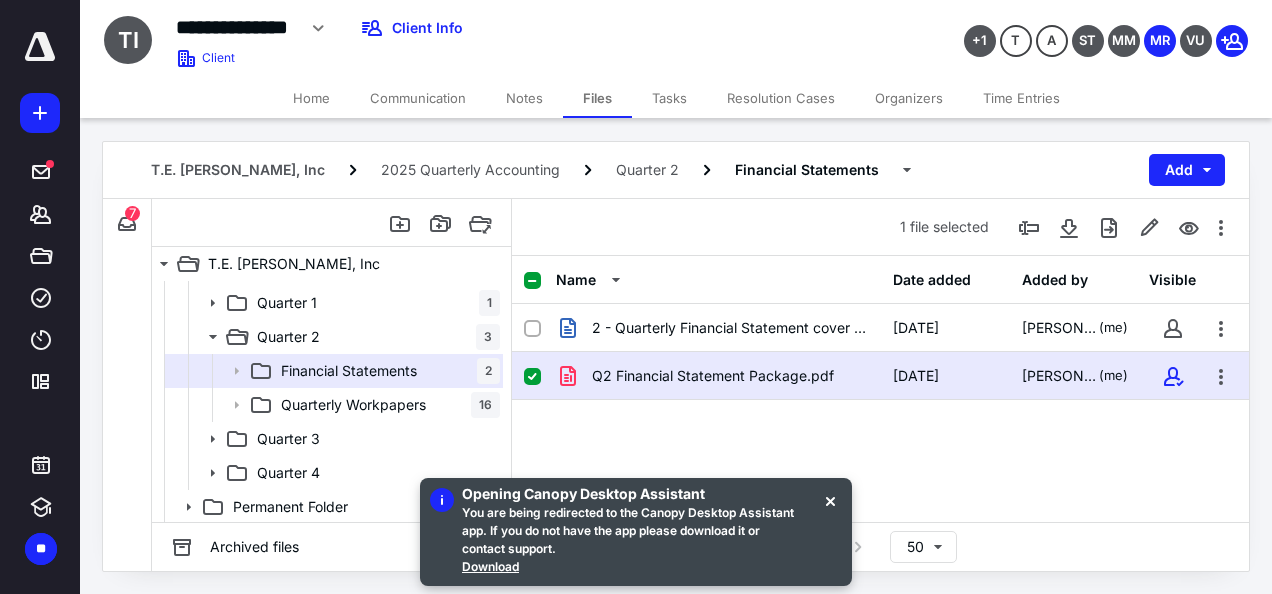 click on "[DATE]" at bounding box center [946, 376] 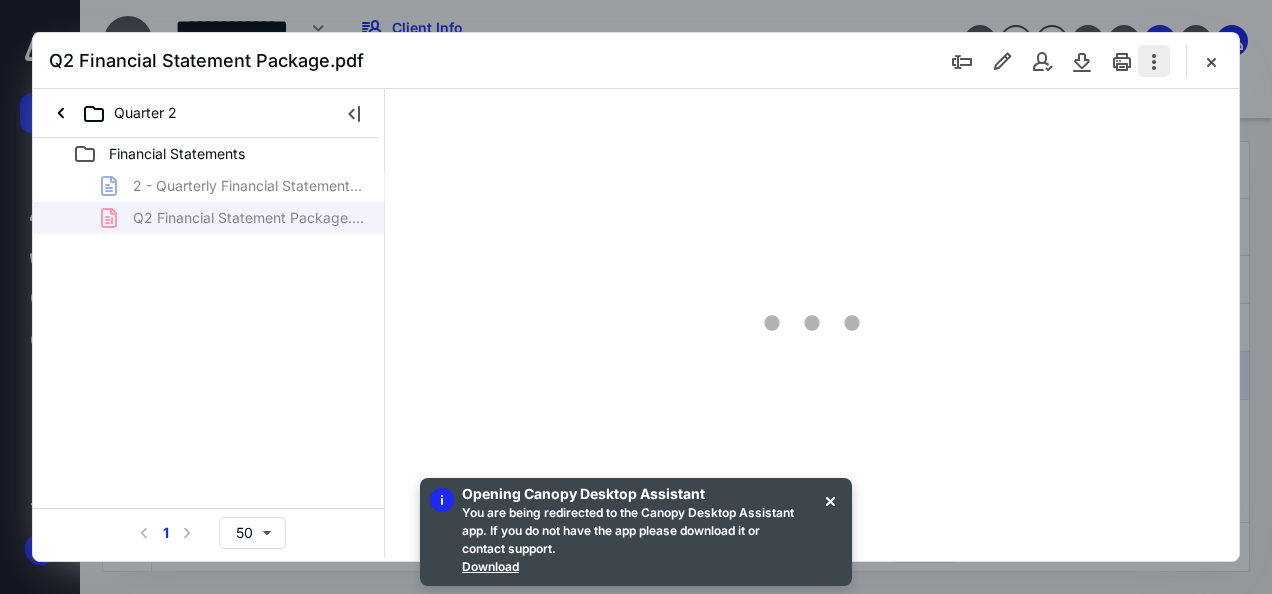 click at bounding box center [1154, 61] 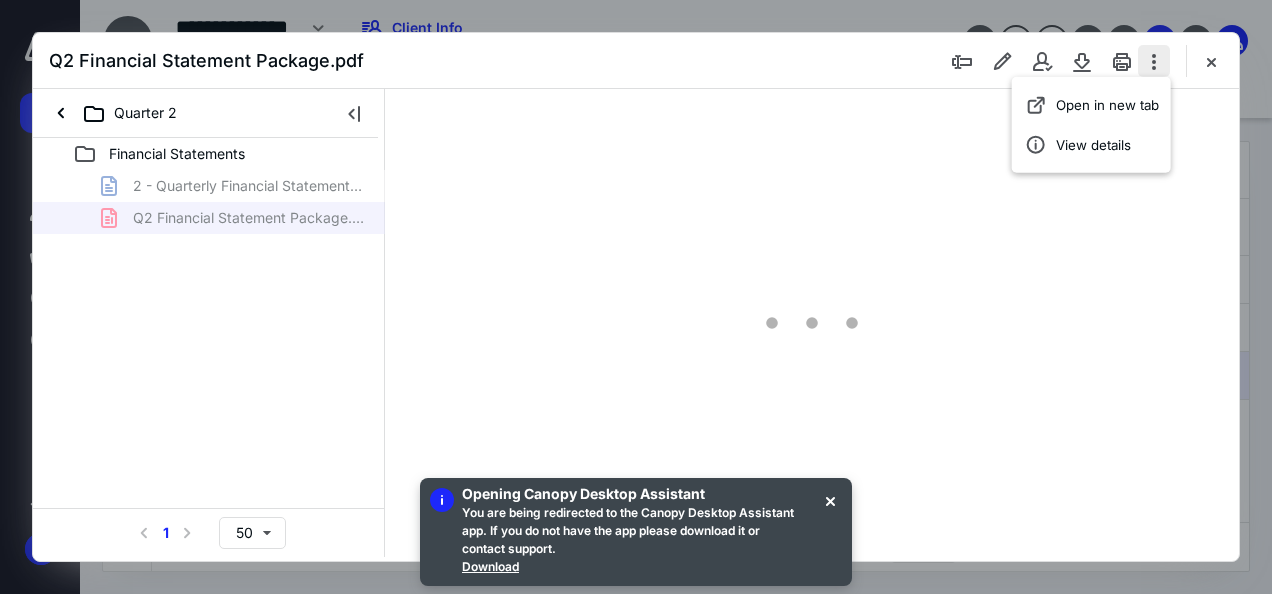 scroll, scrollTop: 0, scrollLeft: 0, axis: both 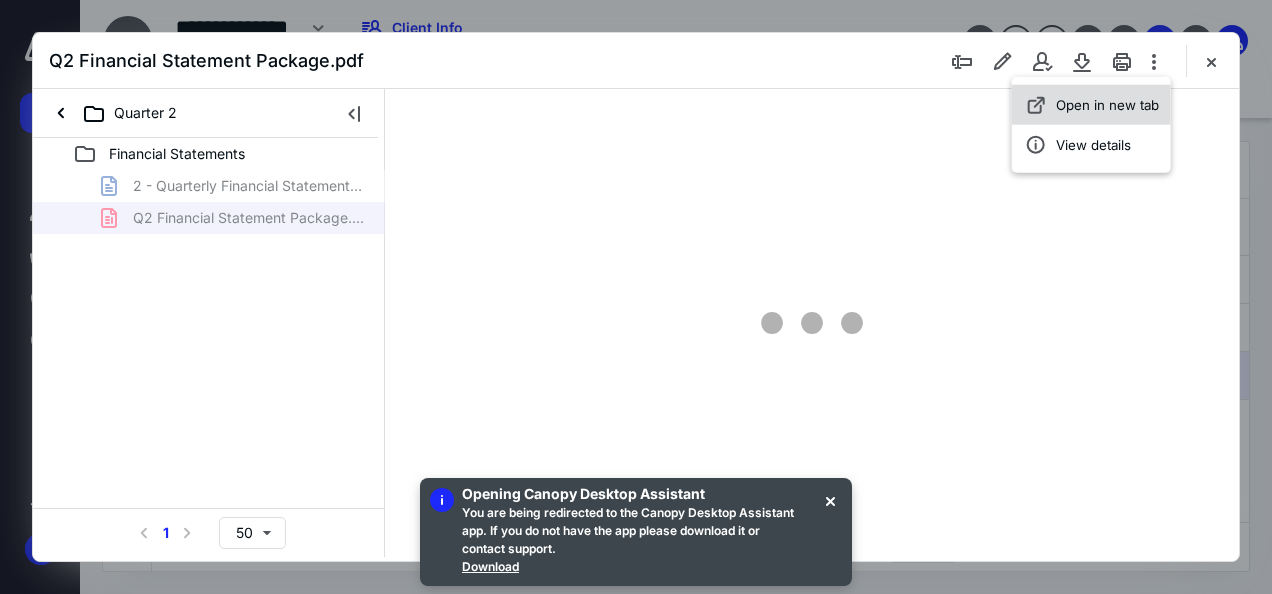 drag, startPoint x: 1118, startPoint y: 105, endPoint x: 1068, endPoint y: 120, distance: 52.201534 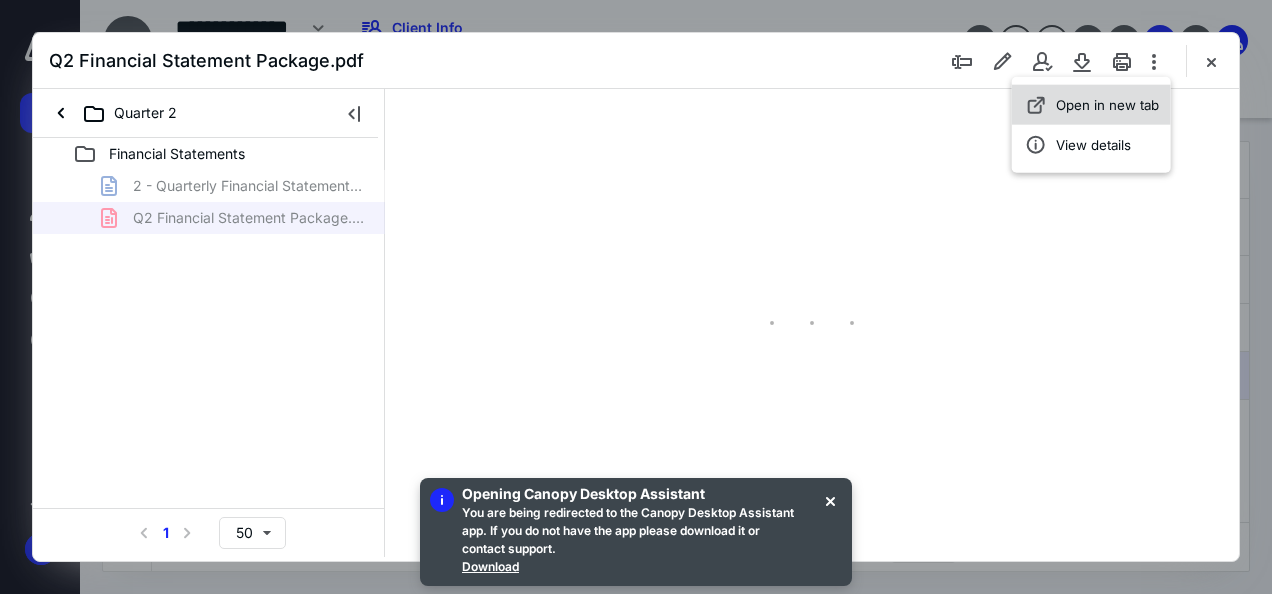 click on "Open in new tab" at bounding box center (1107, 105) 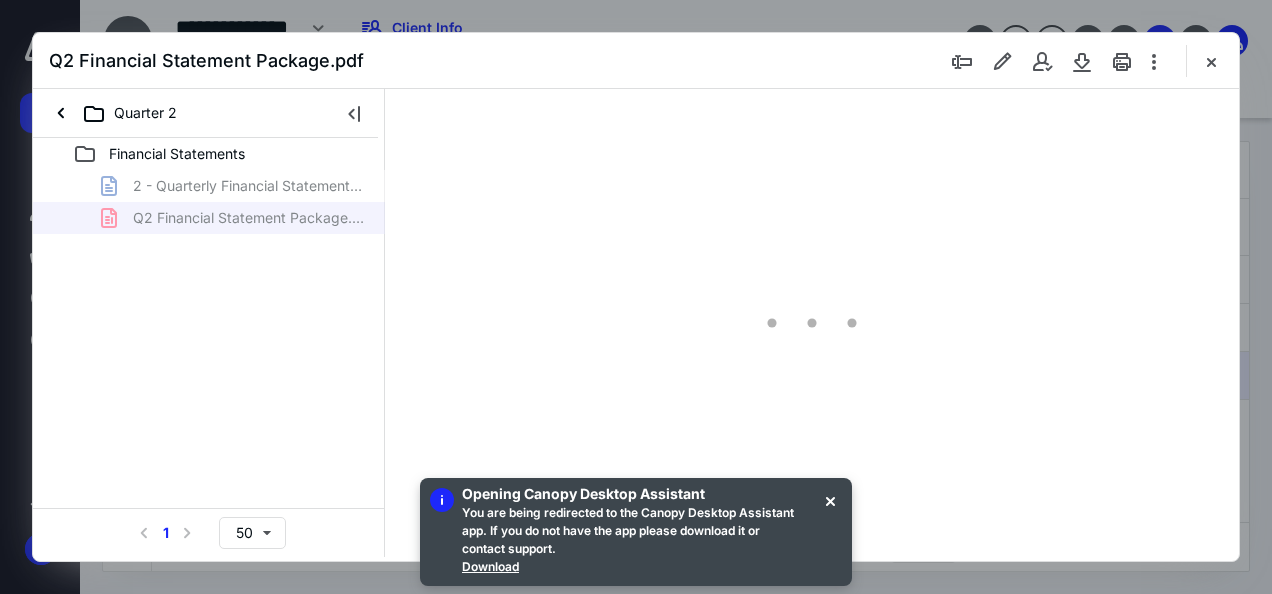 scroll, scrollTop: 106, scrollLeft: 0, axis: vertical 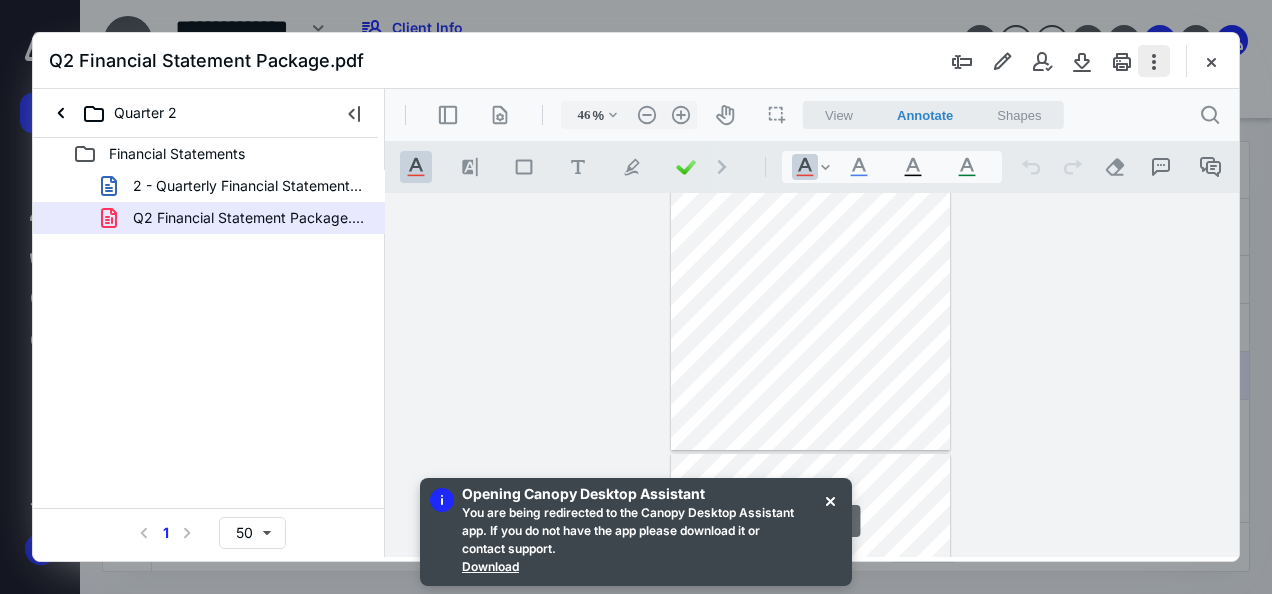 click at bounding box center (1154, 61) 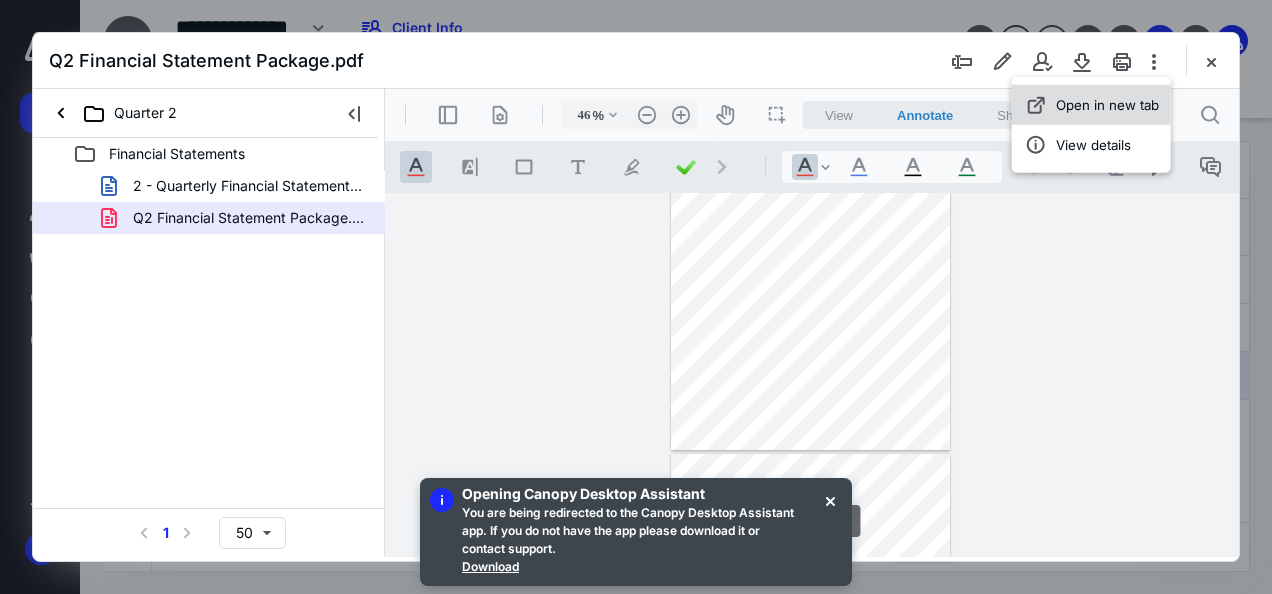 click on "Open in new tab" at bounding box center [1107, 105] 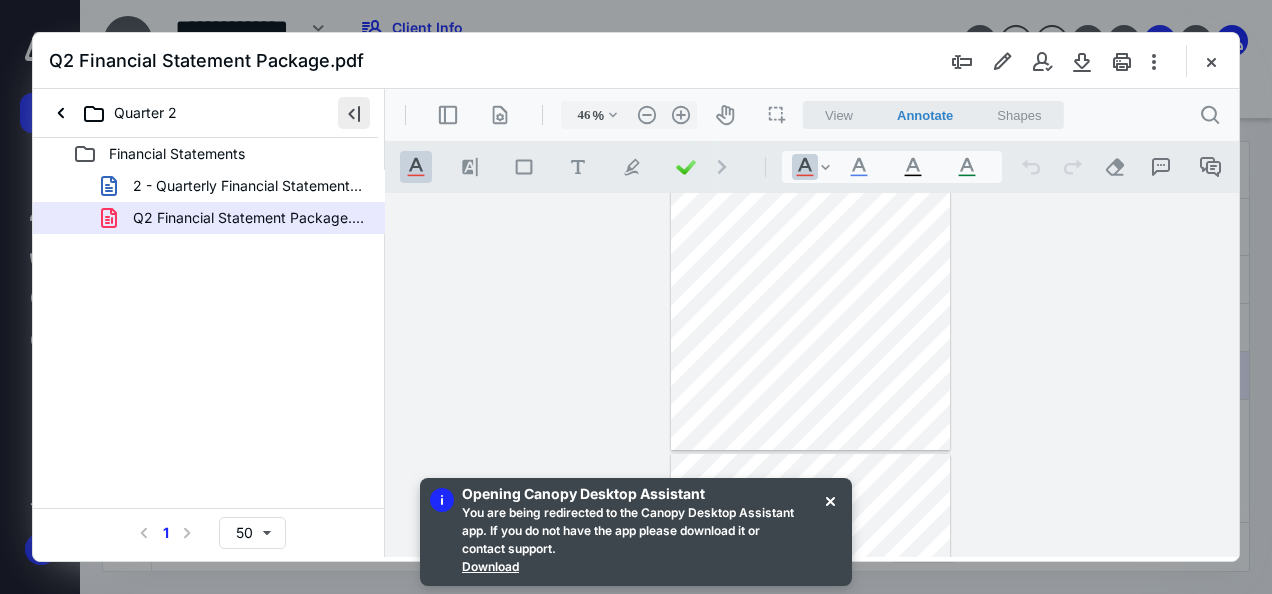 click at bounding box center [354, 113] 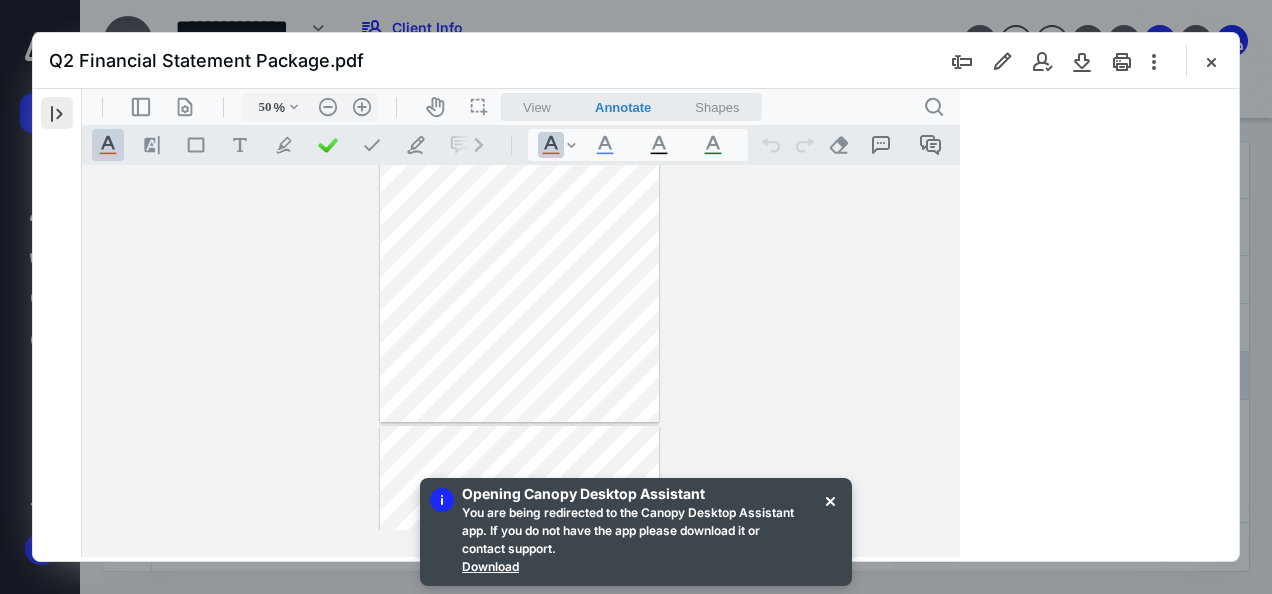 scroll, scrollTop: 78, scrollLeft: 0, axis: vertical 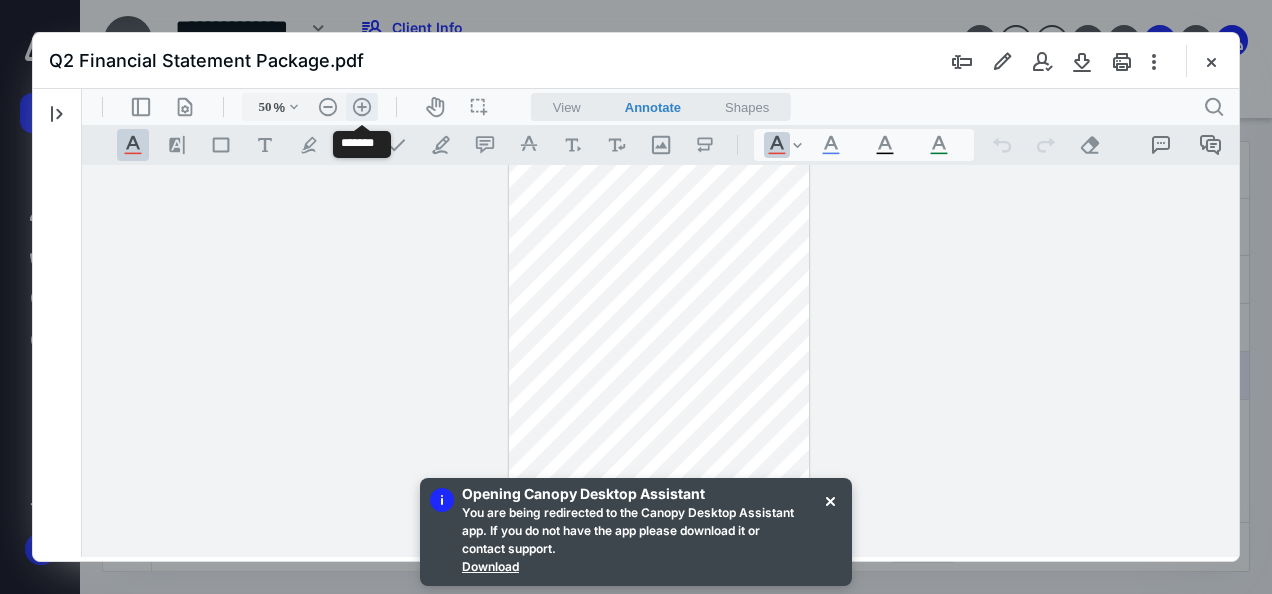 click on ".cls-1{fill:#abb0c4;} icon - header - zoom - in - line" at bounding box center (362, 107) 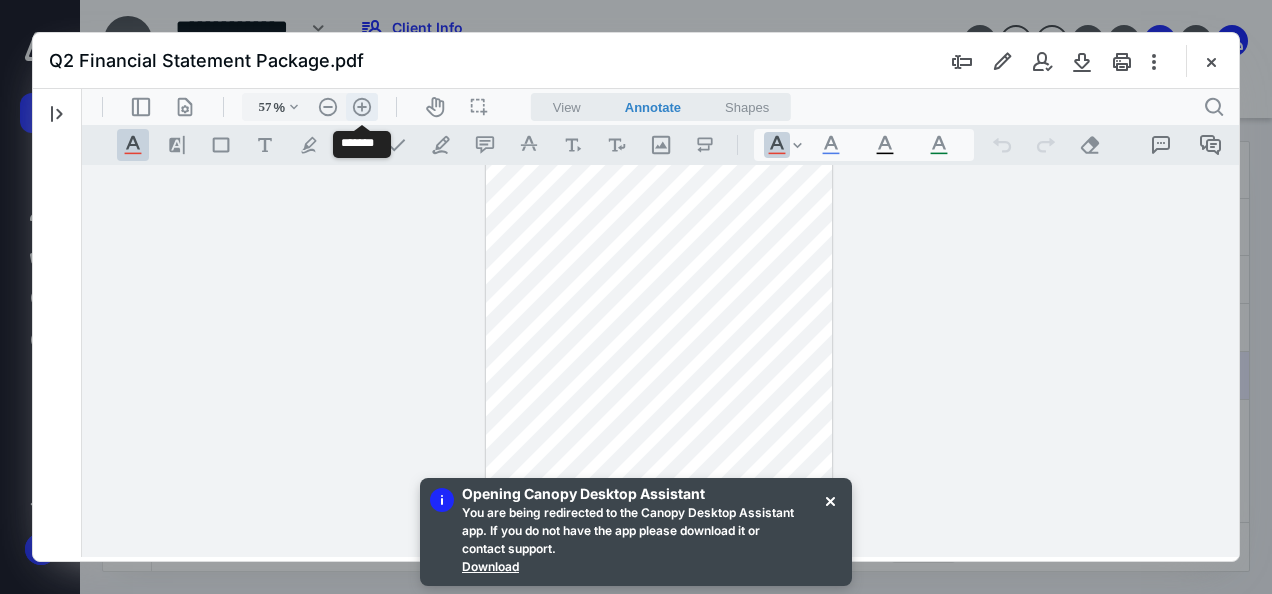 click on ".cls-1{fill:#abb0c4;} icon - header - zoom - in - line" at bounding box center [362, 107] 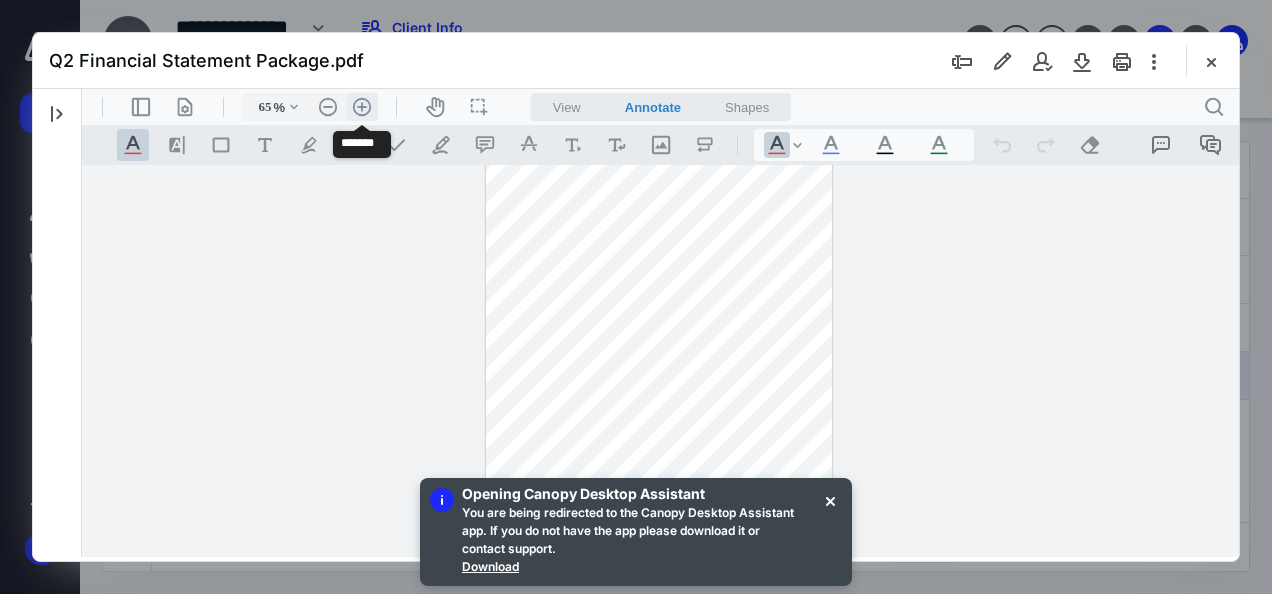 scroll, scrollTop: 150, scrollLeft: 0, axis: vertical 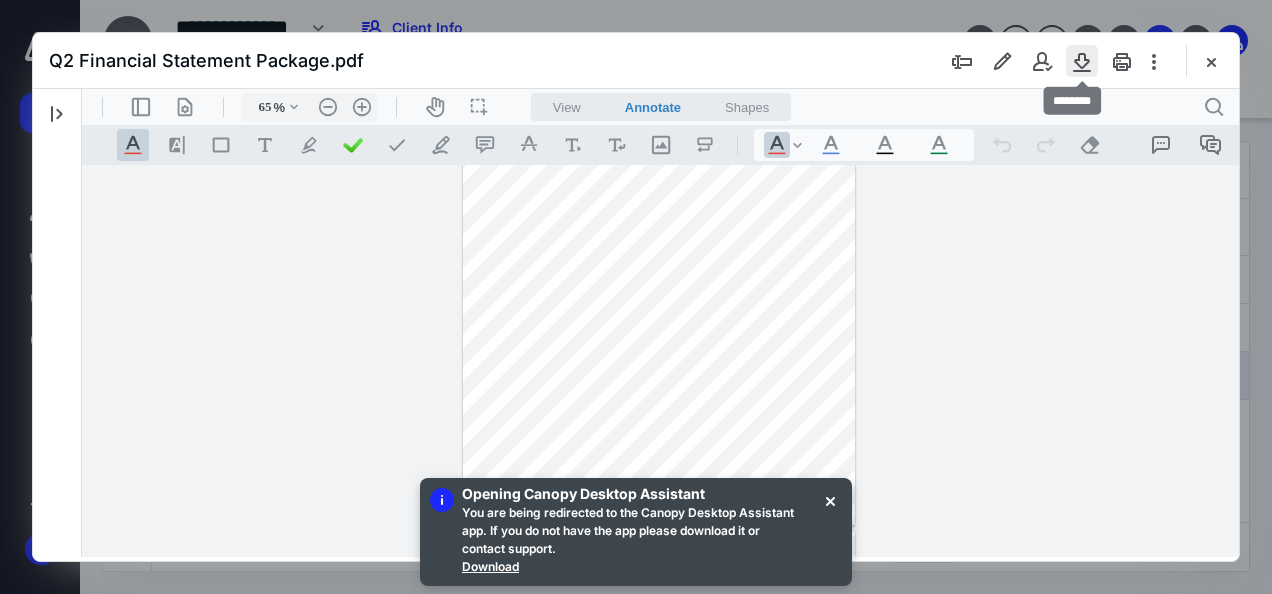 click at bounding box center (1082, 61) 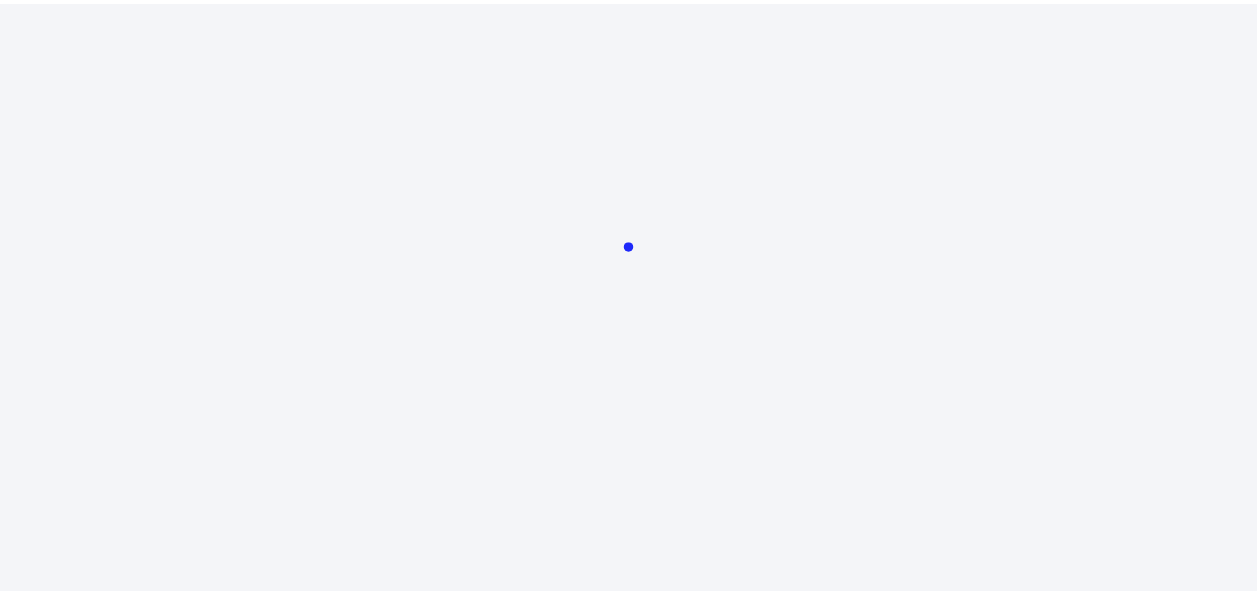 scroll, scrollTop: 0, scrollLeft: 0, axis: both 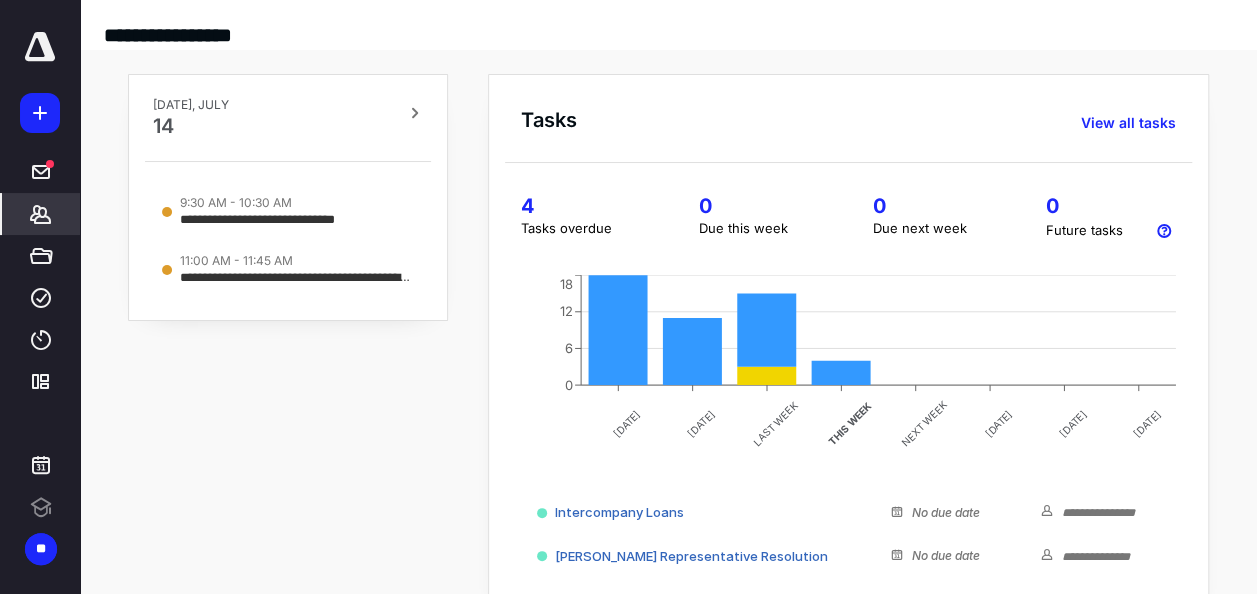 click 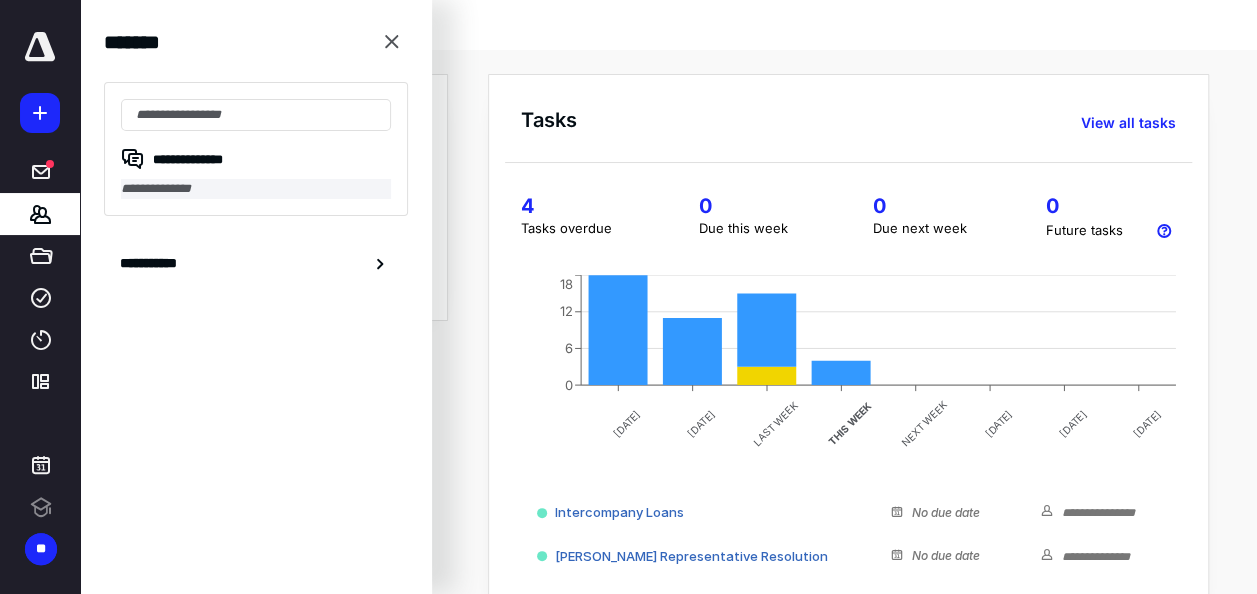 click on "**********" at bounding box center (256, 189) 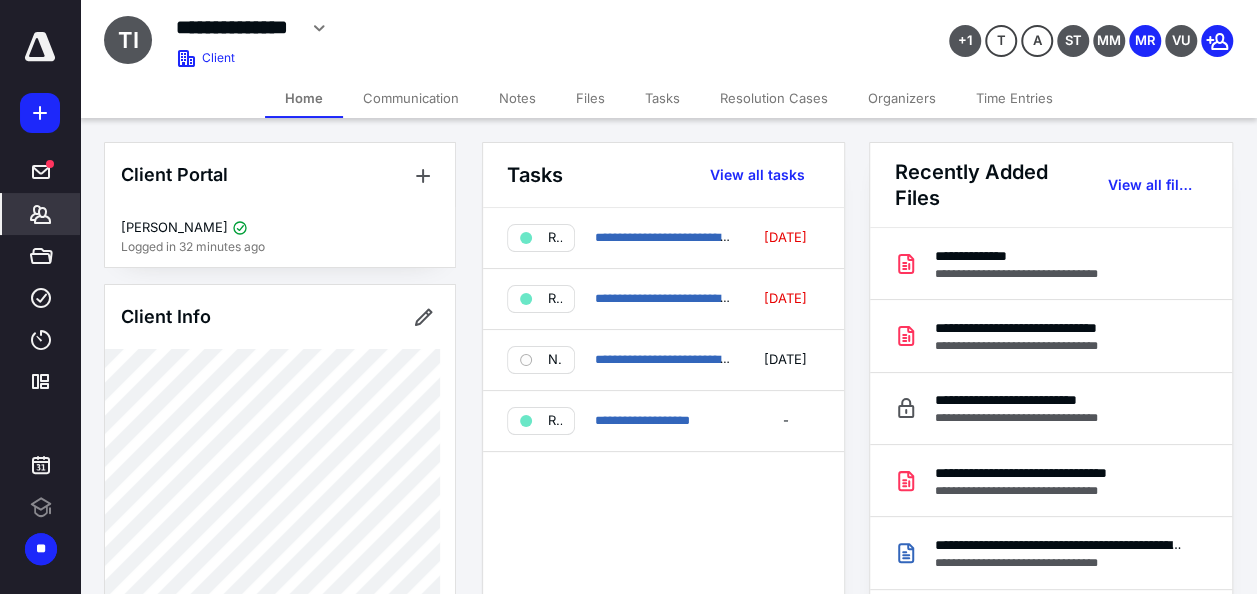 click on "Files" at bounding box center (590, 98) 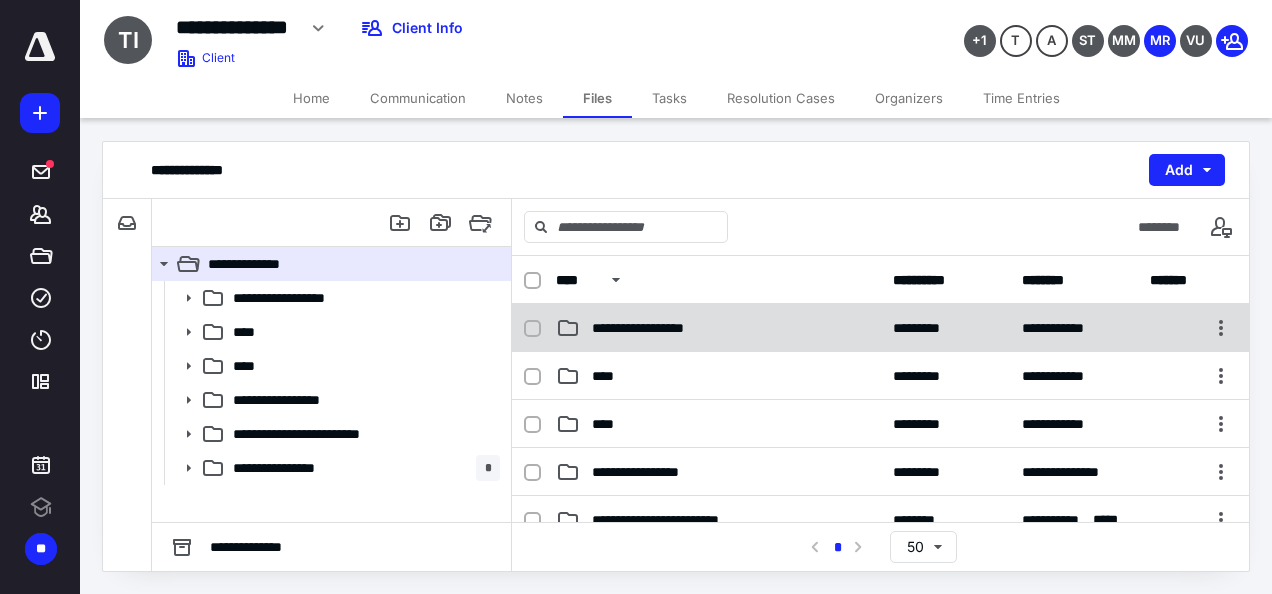 scroll, scrollTop: 0, scrollLeft: 0, axis: both 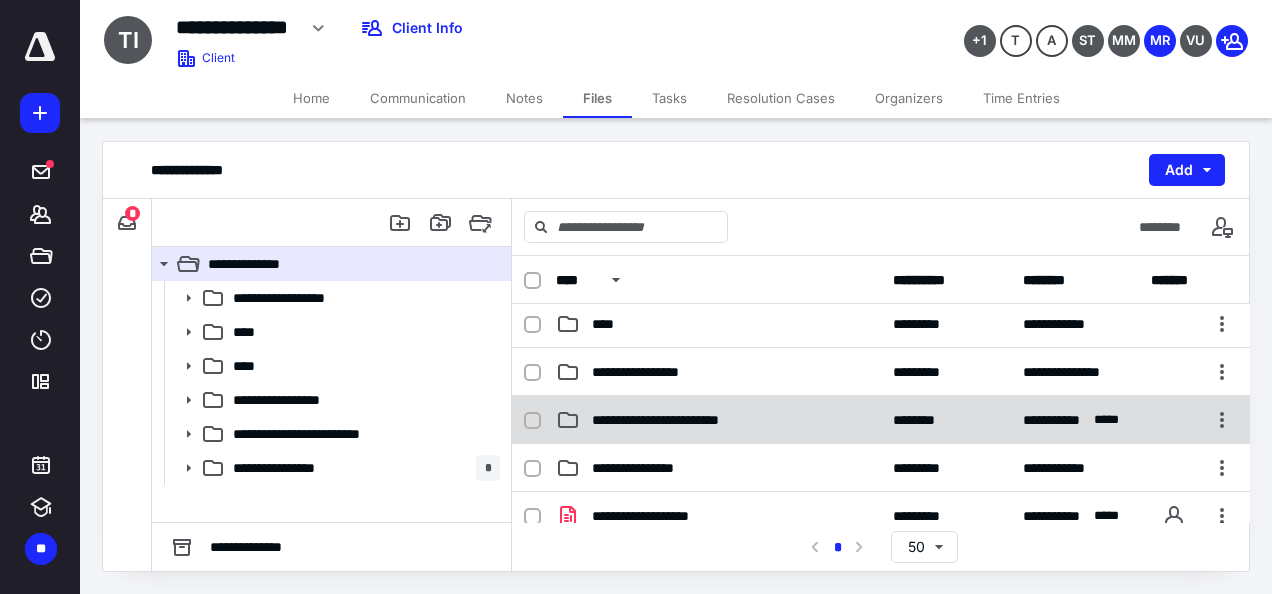 click on "**********" at bounding box center [881, 420] 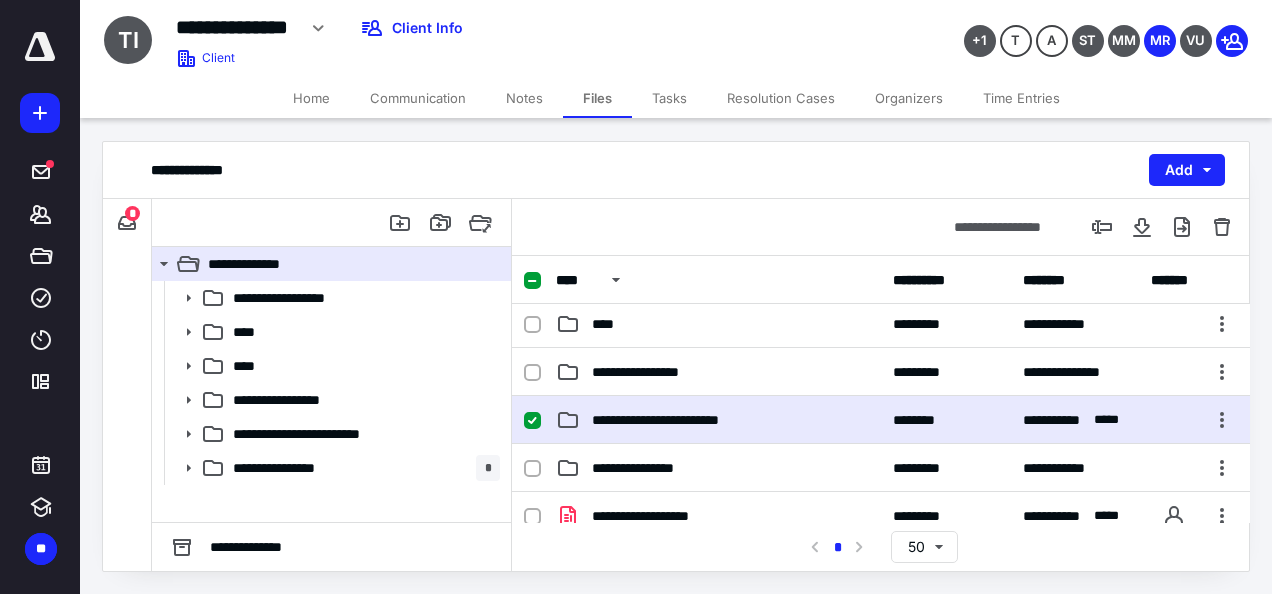 click on "**********" at bounding box center [881, 420] 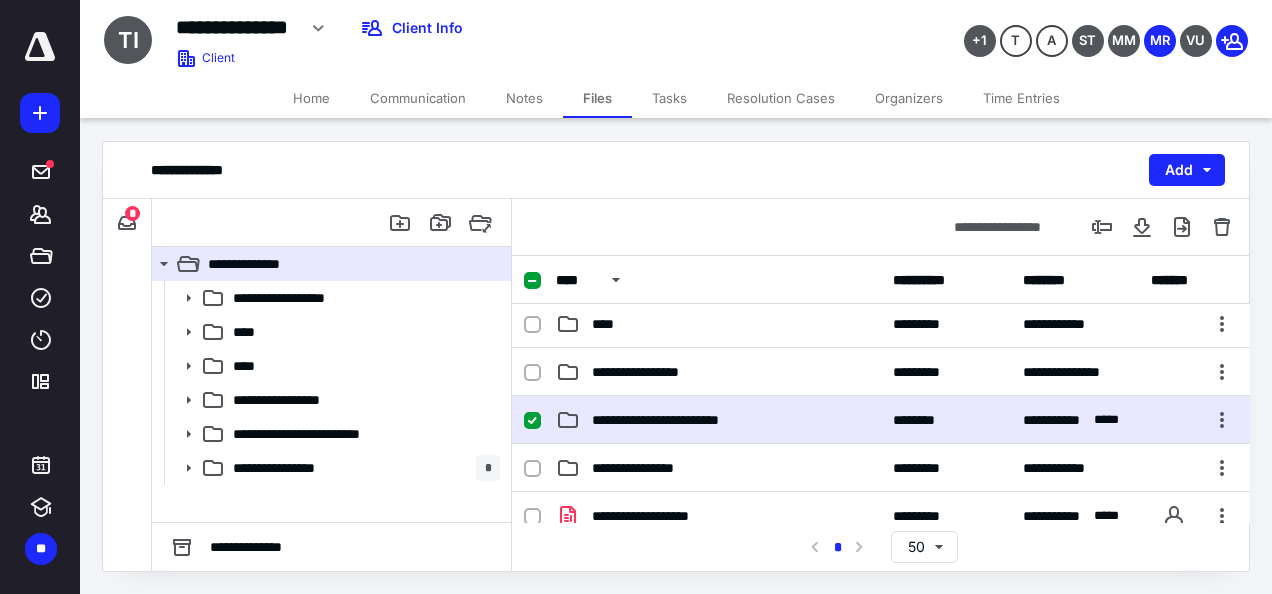 scroll, scrollTop: 0, scrollLeft: 0, axis: both 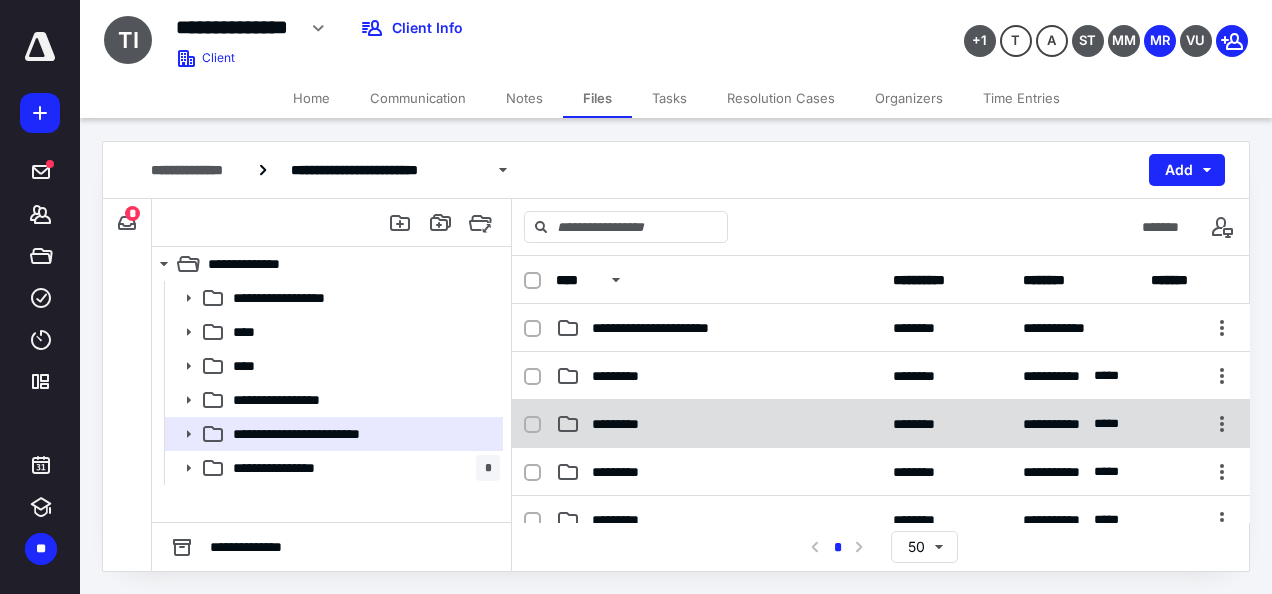 click on "*********" at bounding box center [718, 424] 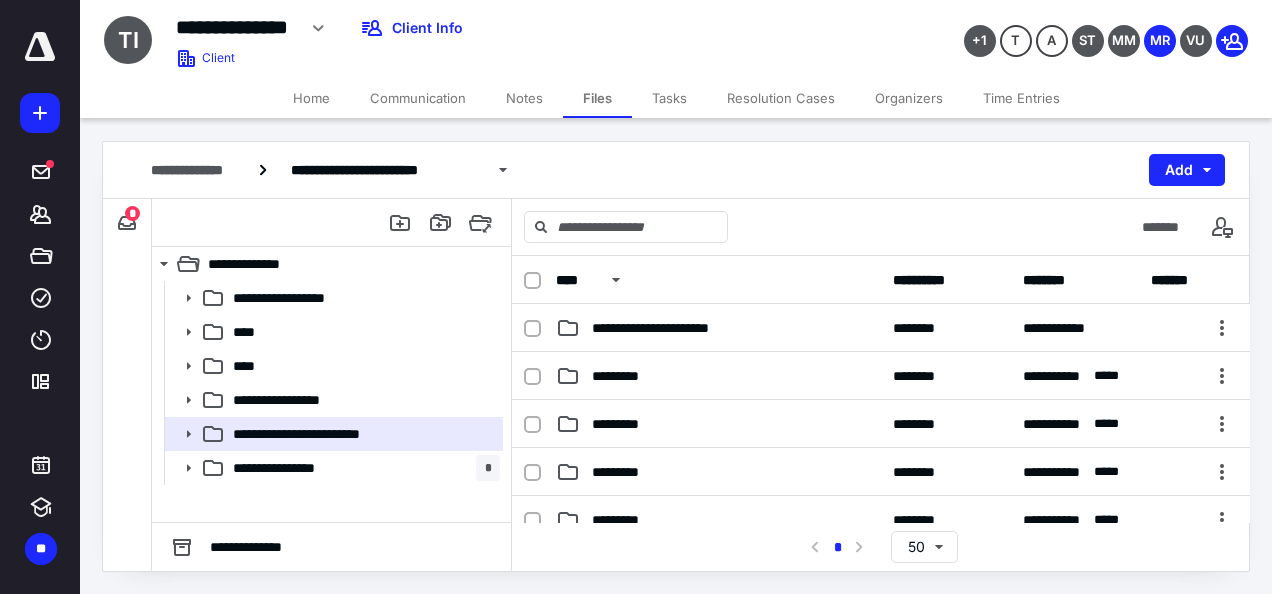 click on "*********" at bounding box center [718, 424] 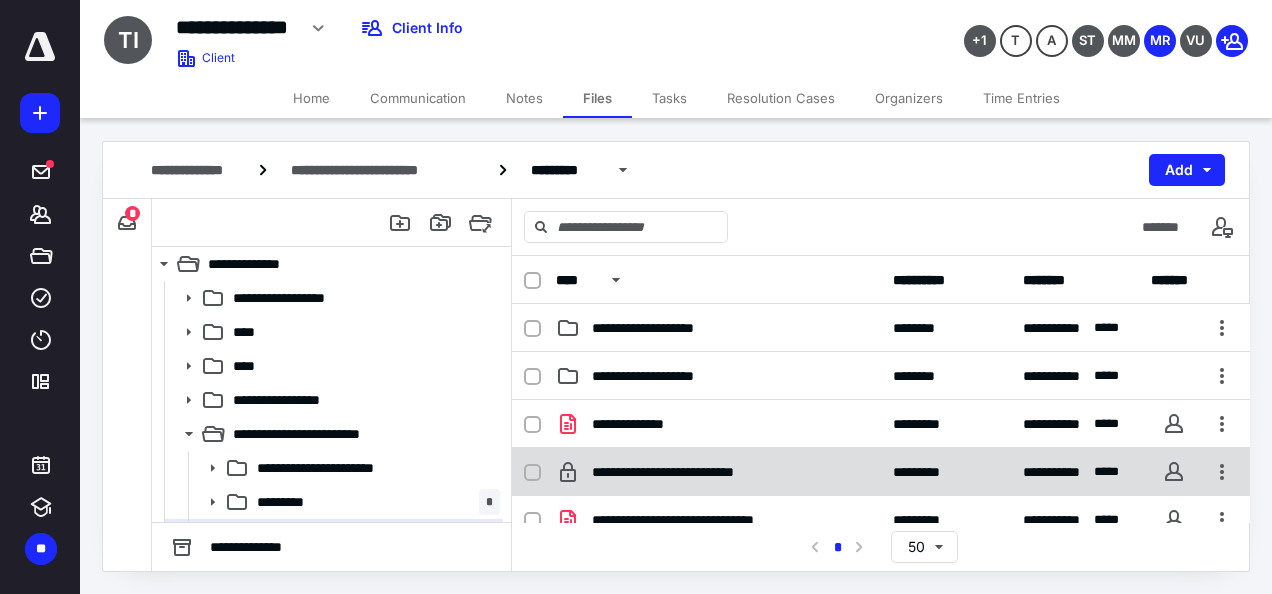 click on "**********" at bounding box center (718, 472) 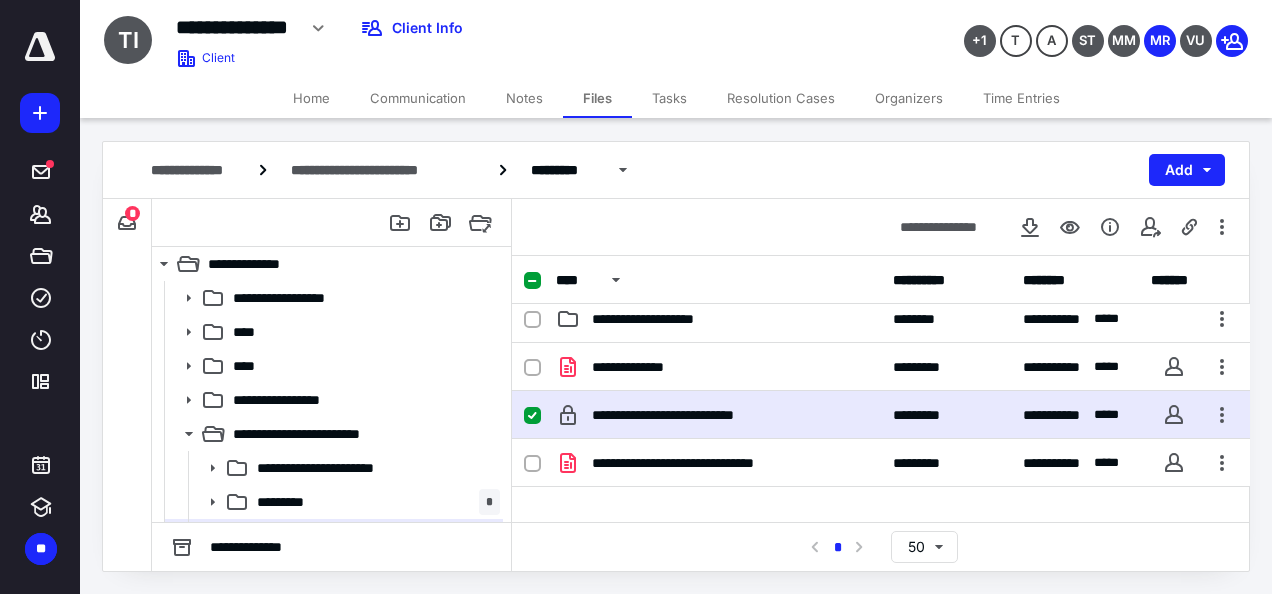 scroll, scrollTop: 0, scrollLeft: 0, axis: both 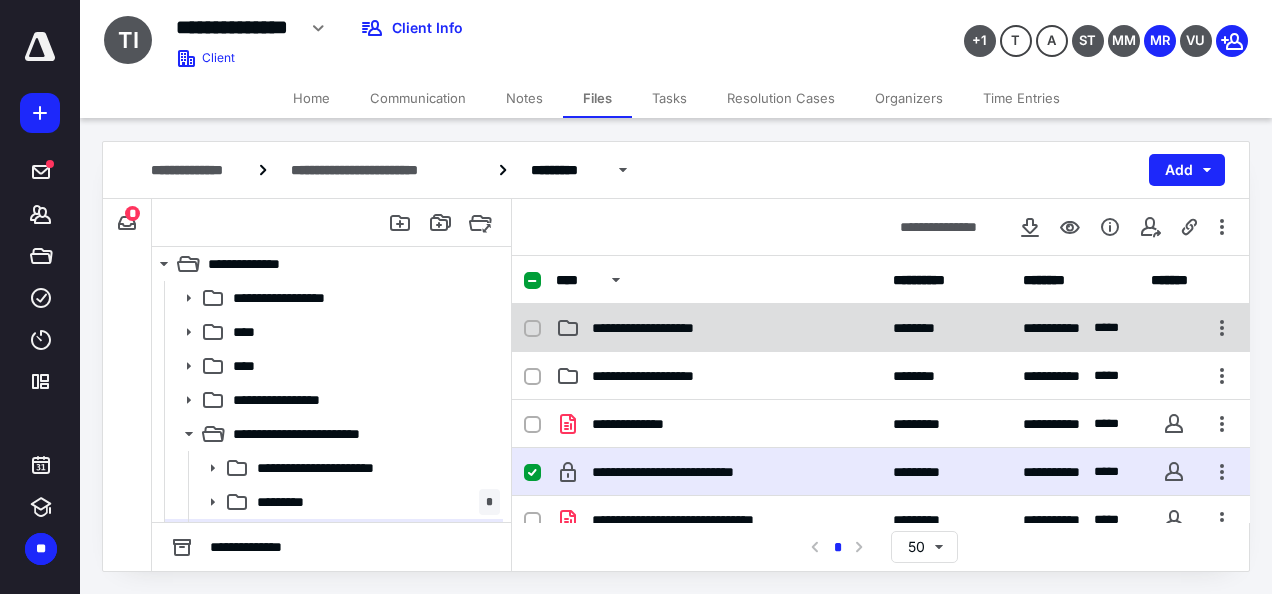 click on "**********" at bounding box center [718, 328] 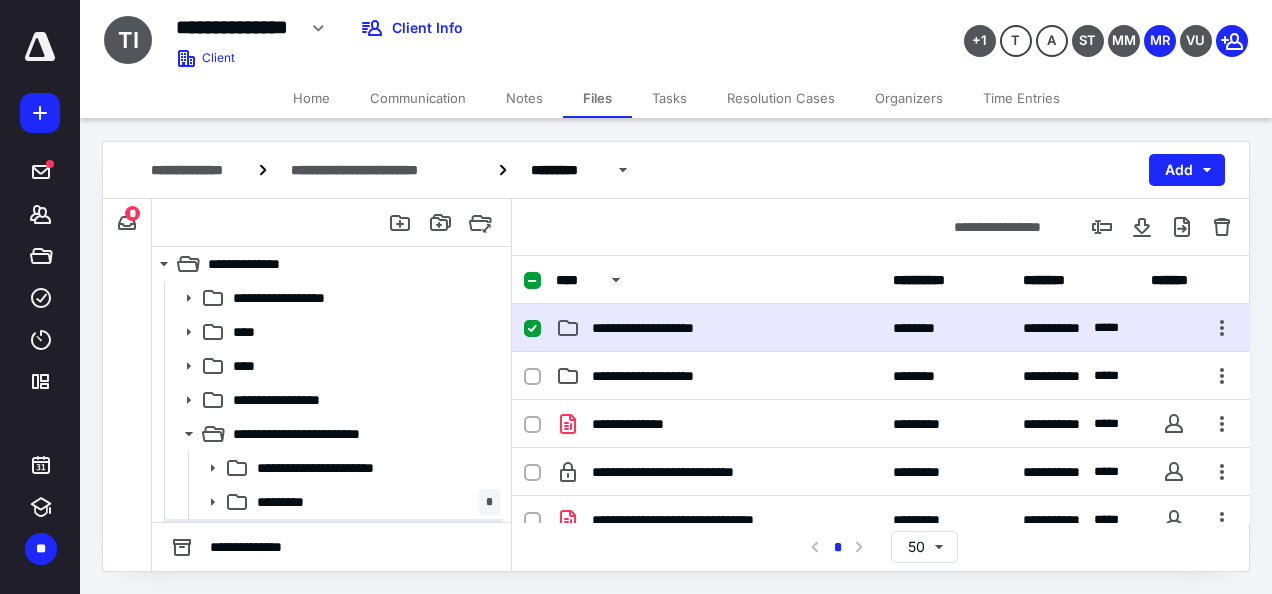 click on "**********" at bounding box center (718, 328) 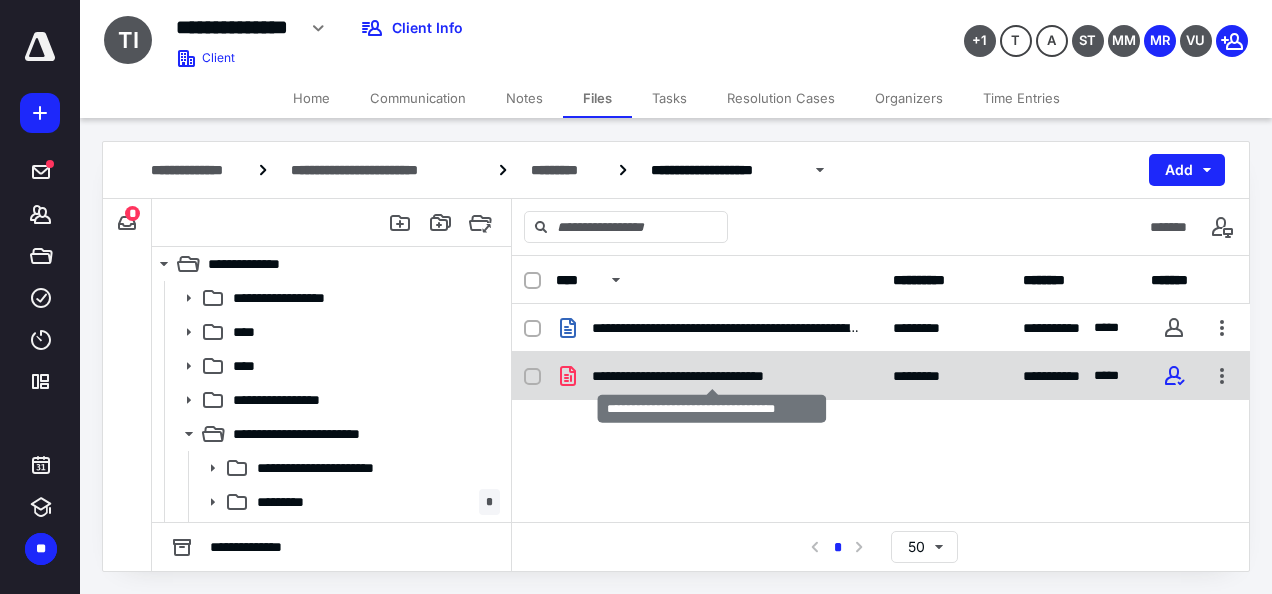 click on "**********" at bounding box center [712, 376] 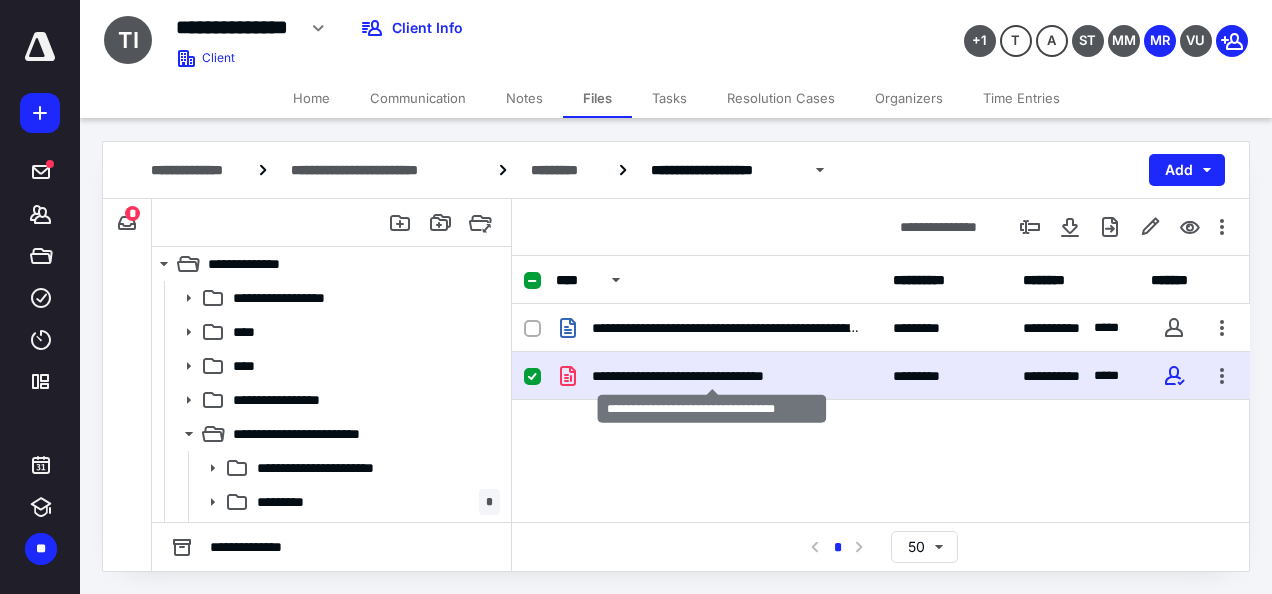 click on "**********" at bounding box center [712, 376] 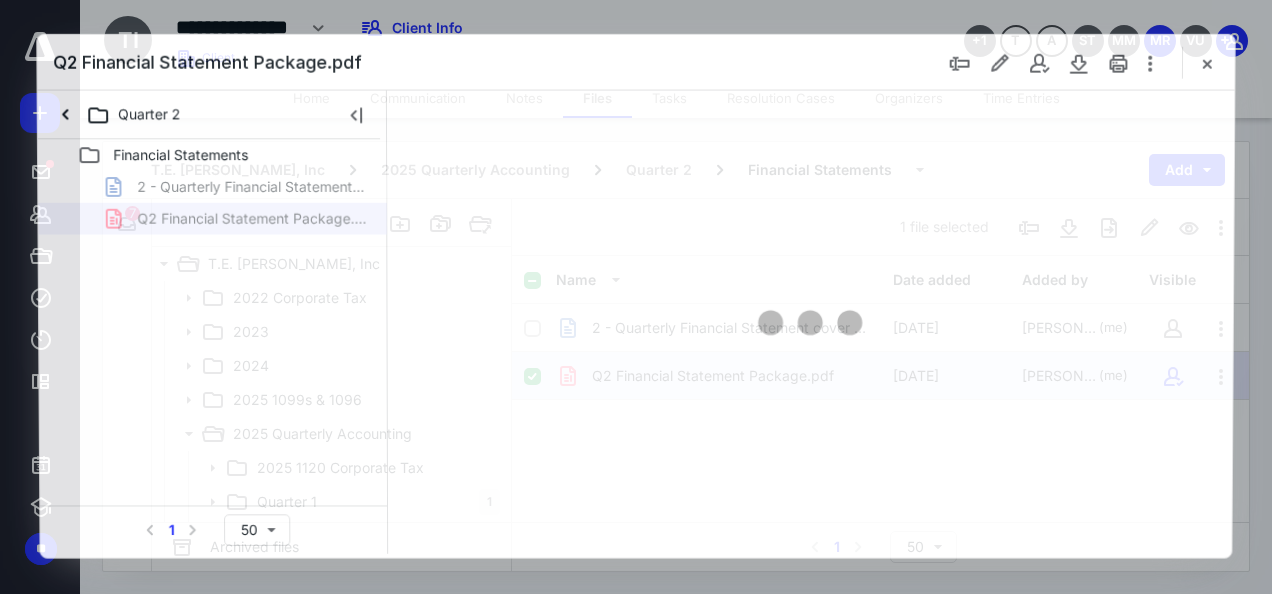 scroll, scrollTop: 0, scrollLeft: 0, axis: both 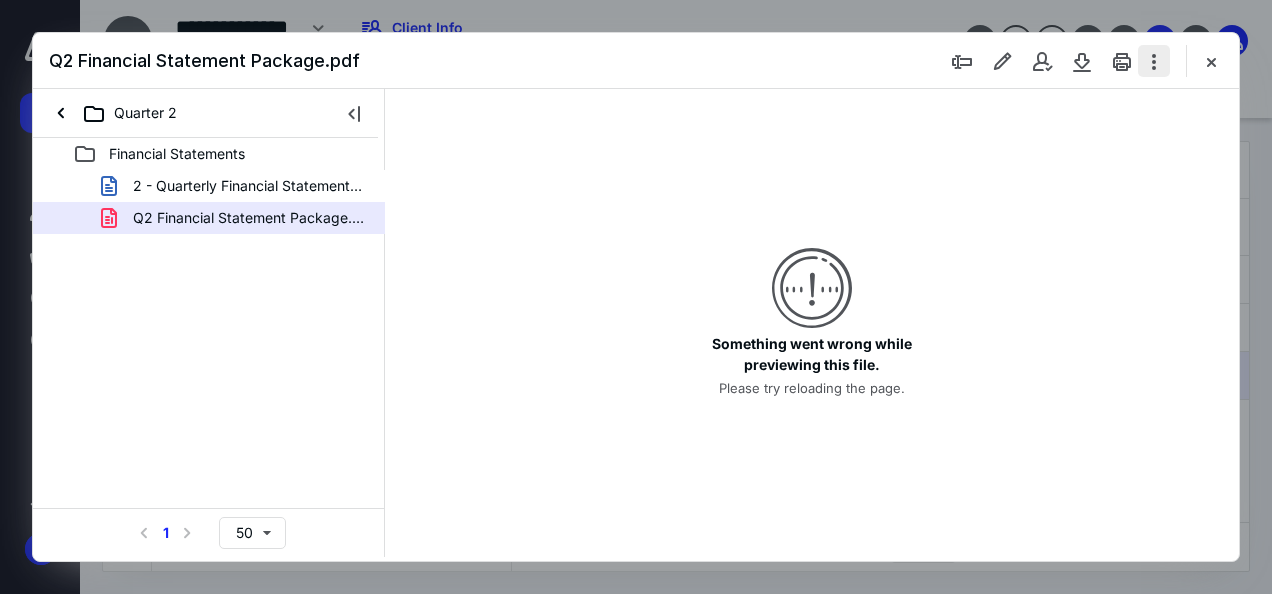 click at bounding box center [1154, 61] 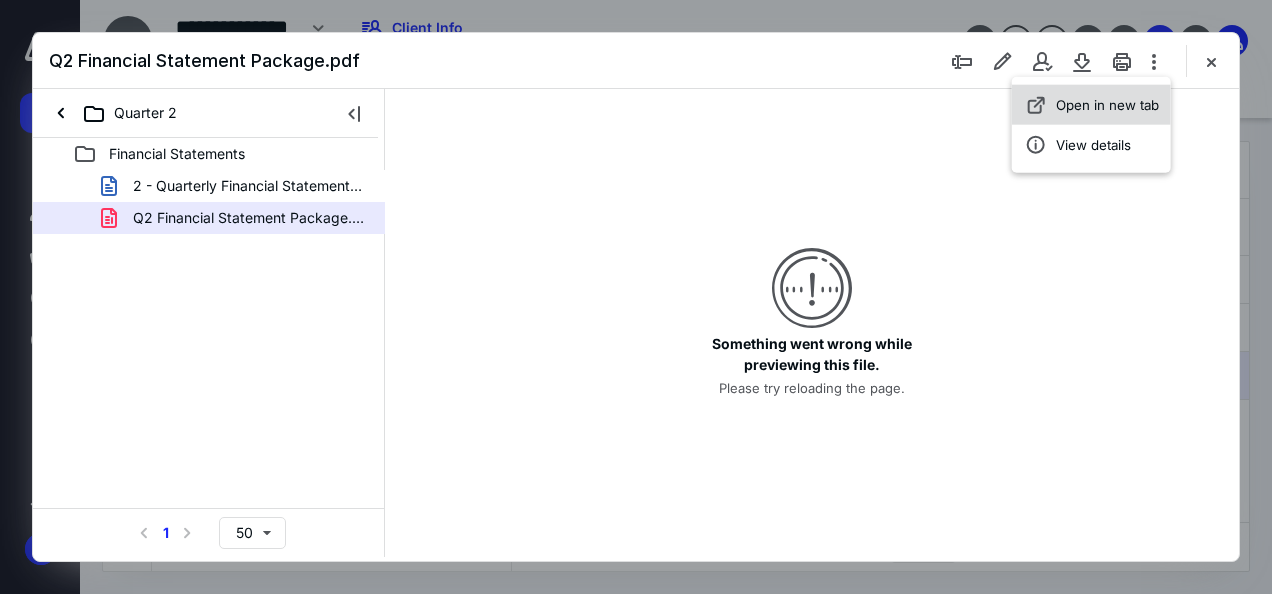 click on "Open in new tab" at bounding box center (1107, 105) 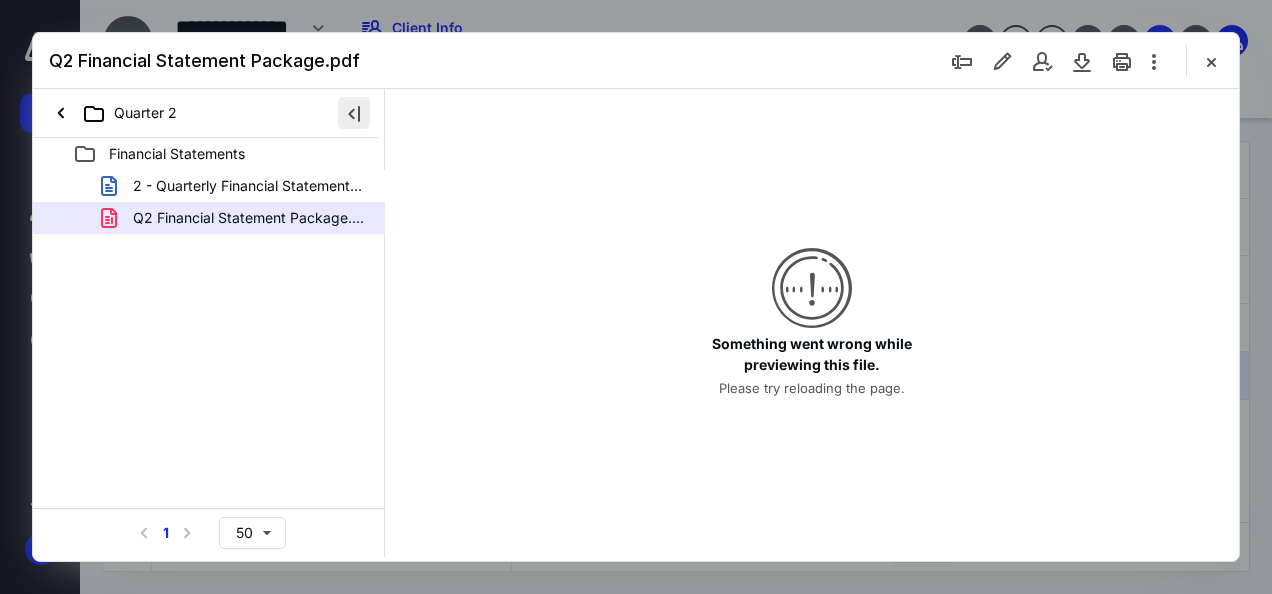 click at bounding box center [354, 113] 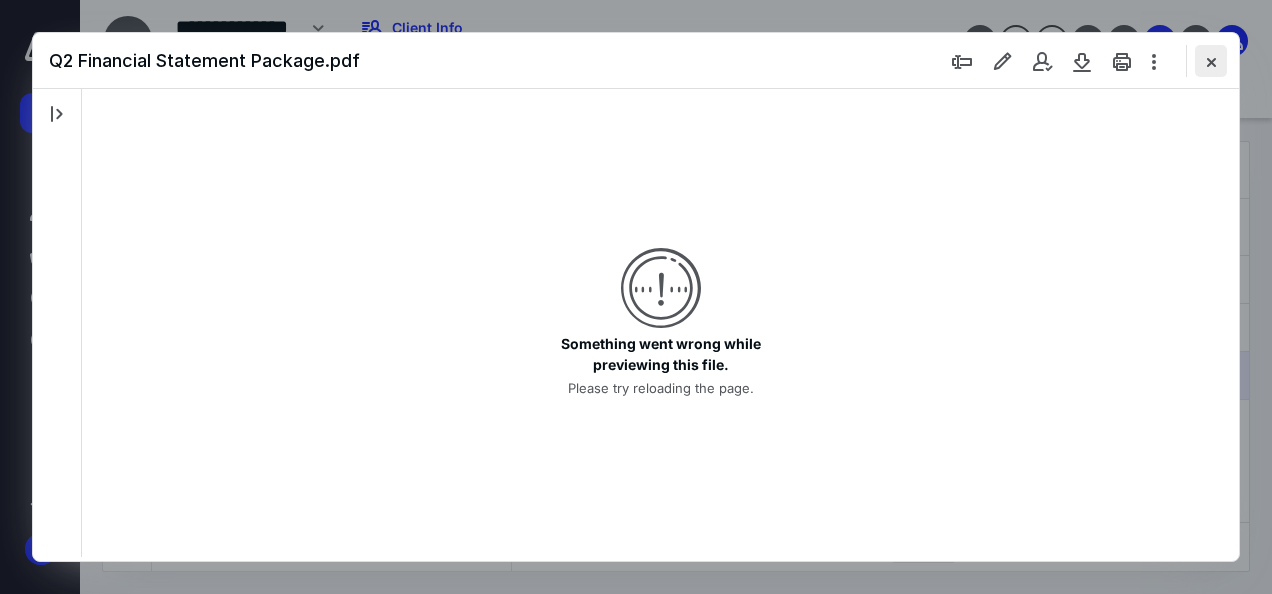 click at bounding box center [1211, 61] 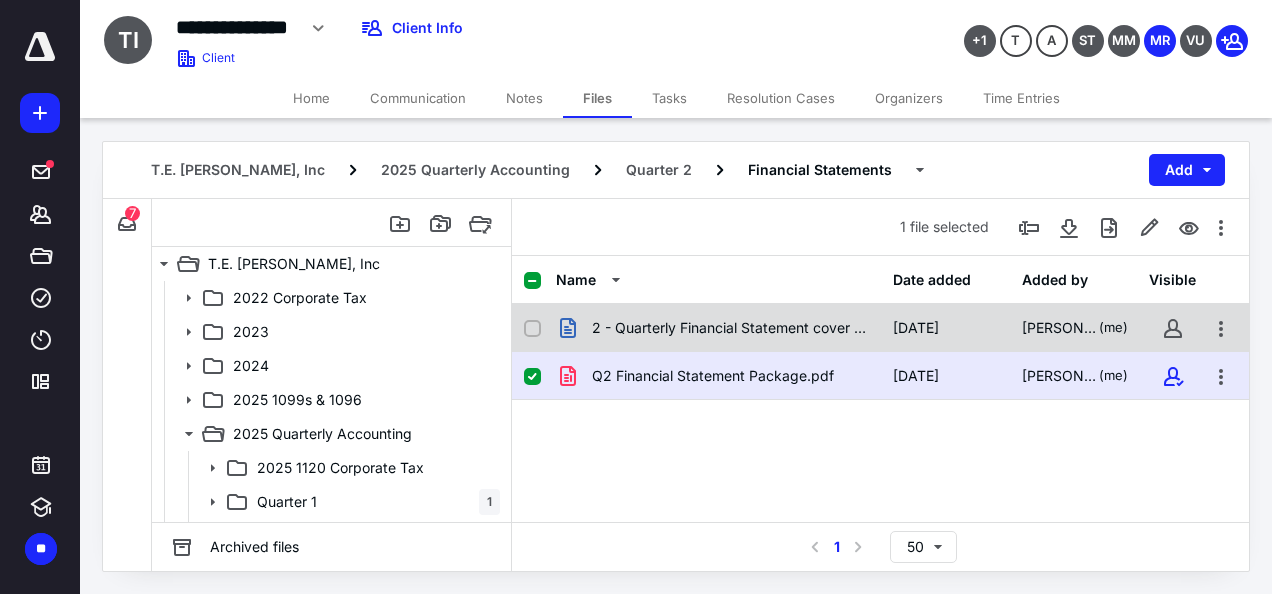 click on "2 - Quarterly Financial Statement cover page & table of co.docx 7/11/2025 Michael Ray  (me)" at bounding box center (880, 328) 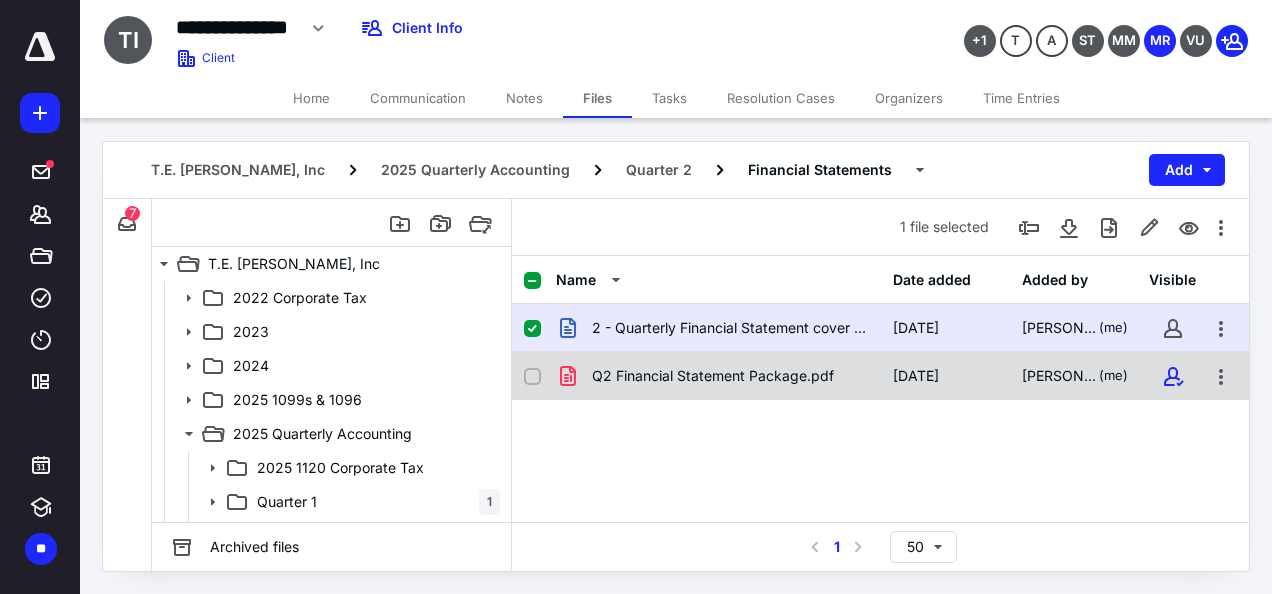 click on "Q2 Financial Statement Package.pdf" at bounding box center (713, 376) 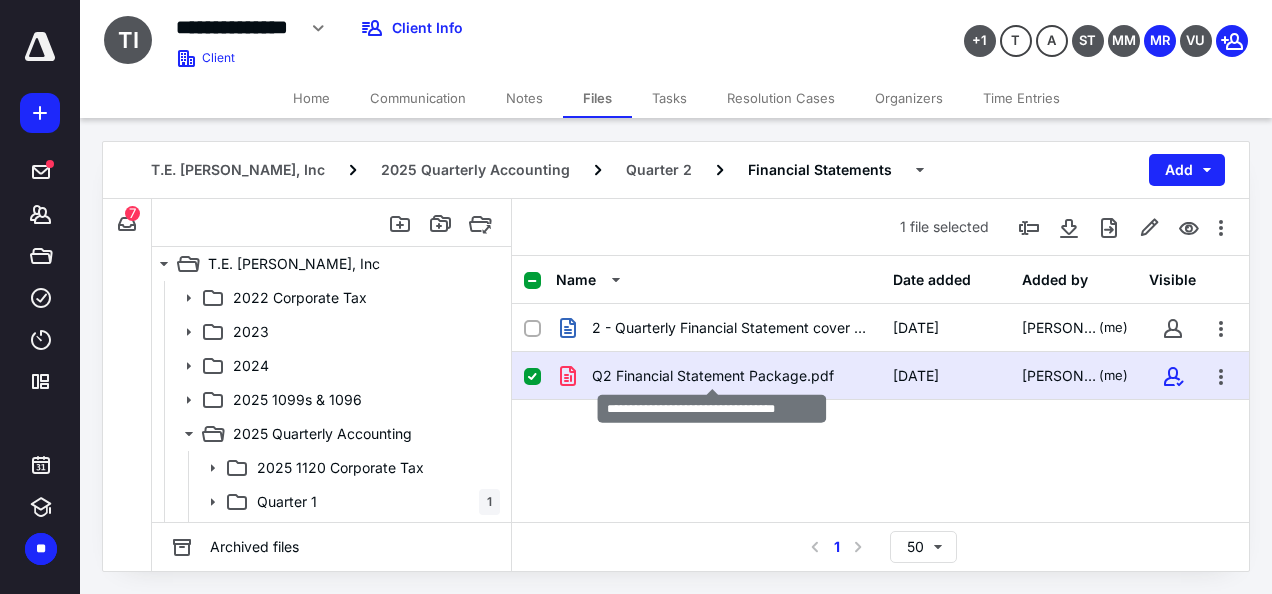 click on "Q2 Financial Statement Package.pdf" at bounding box center [713, 376] 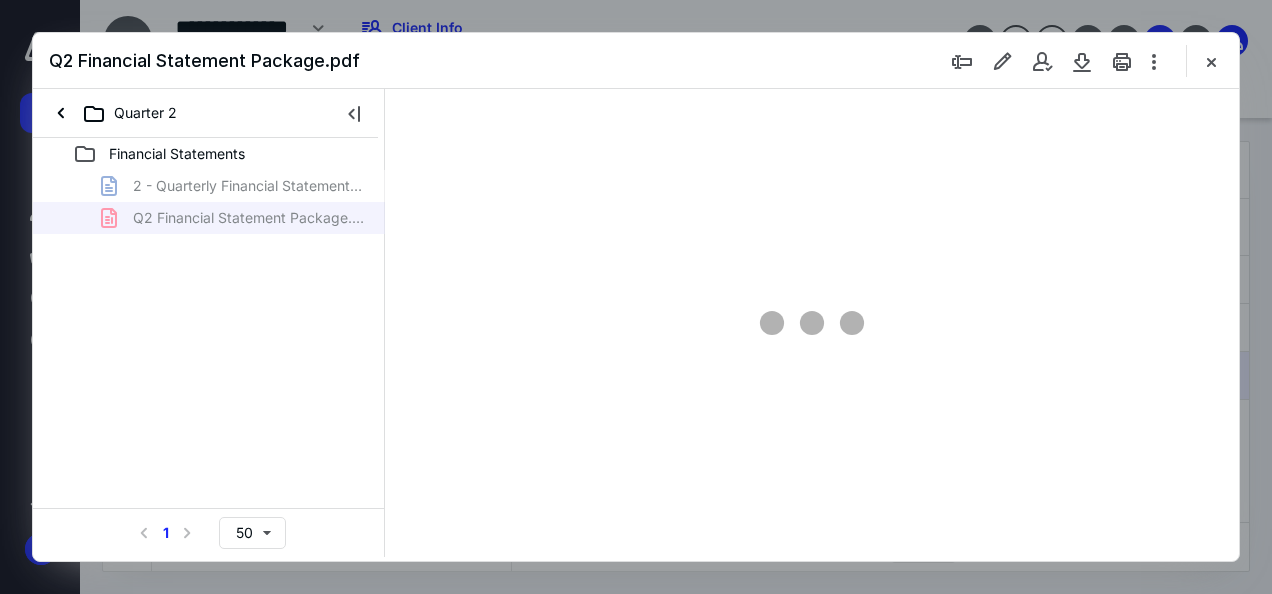 scroll, scrollTop: 0, scrollLeft: 0, axis: both 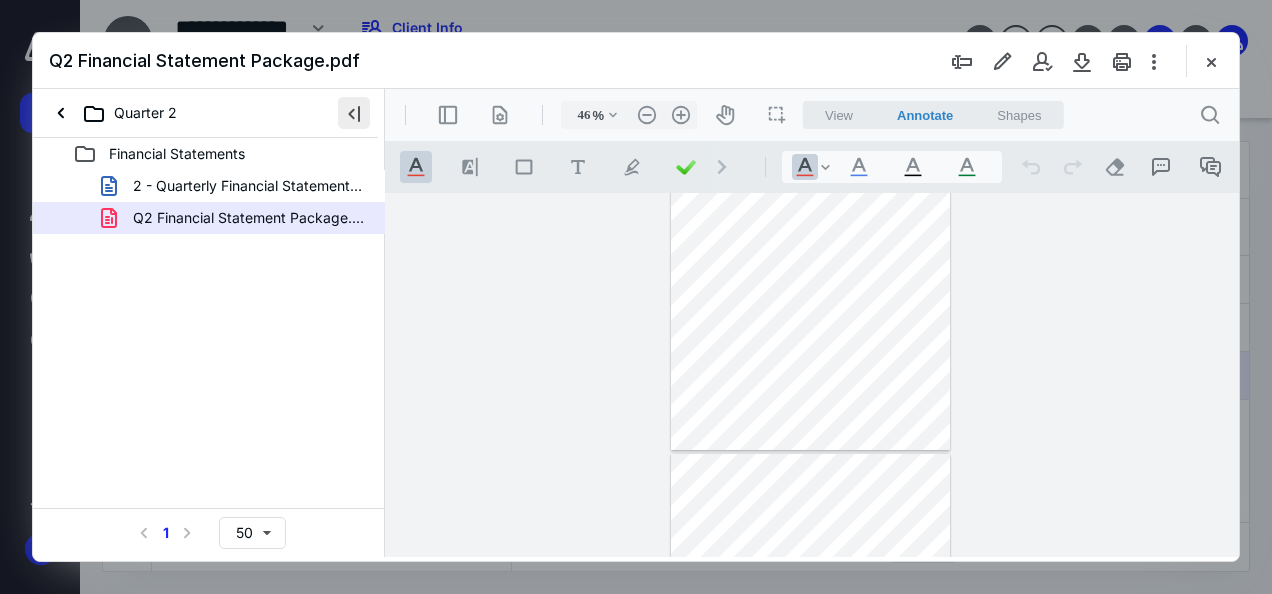click at bounding box center (354, 113) 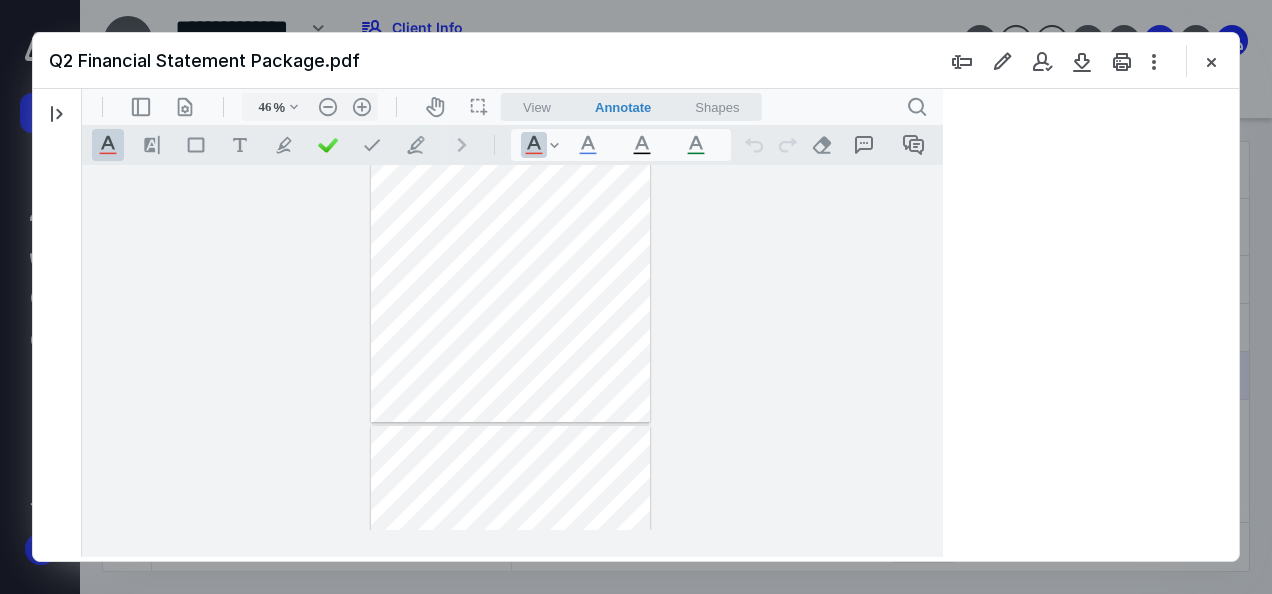 type on "50" 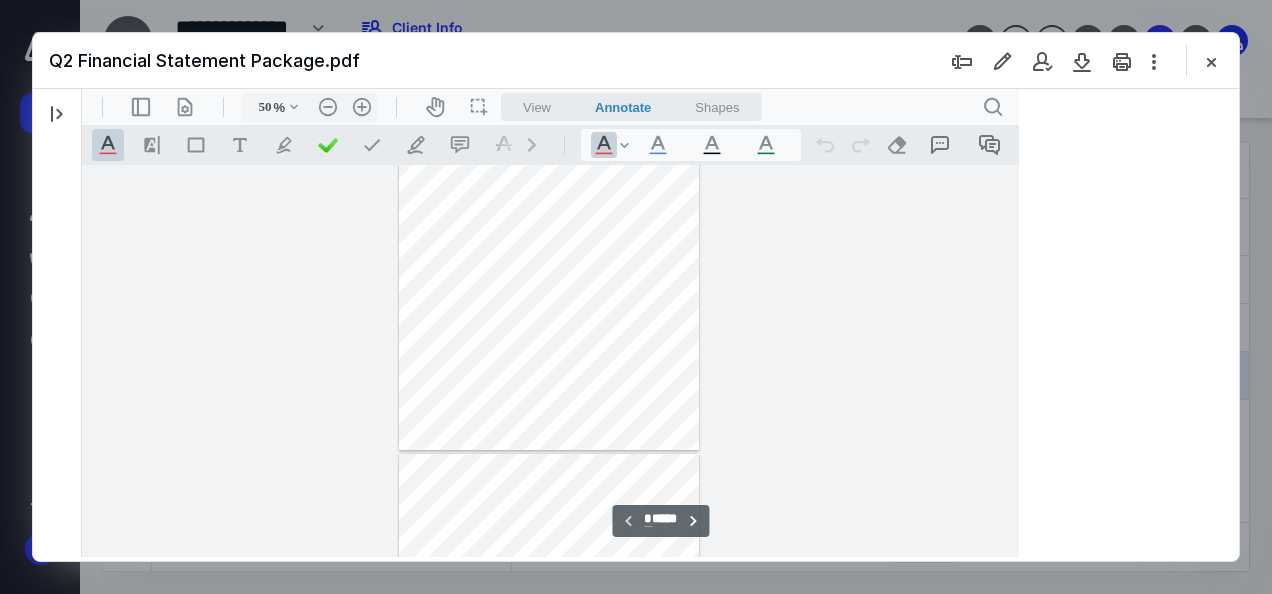 scroll, scrollTop: 78, scrollLeft: 0, axis: vertical 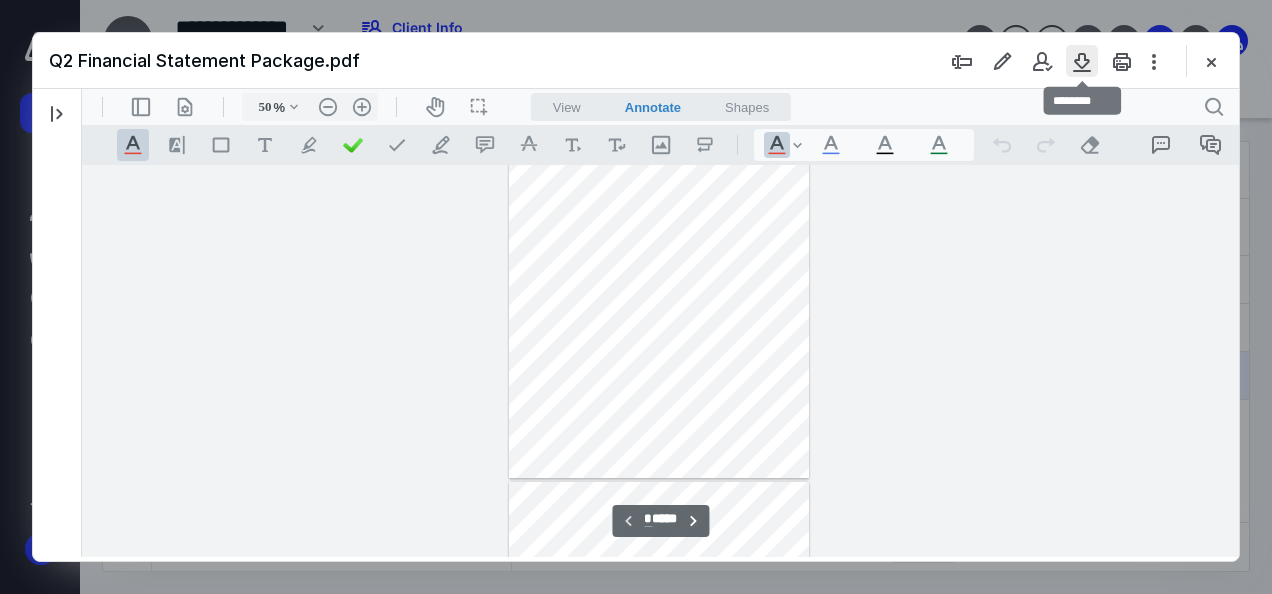 click at bounding box center (1082, 61) 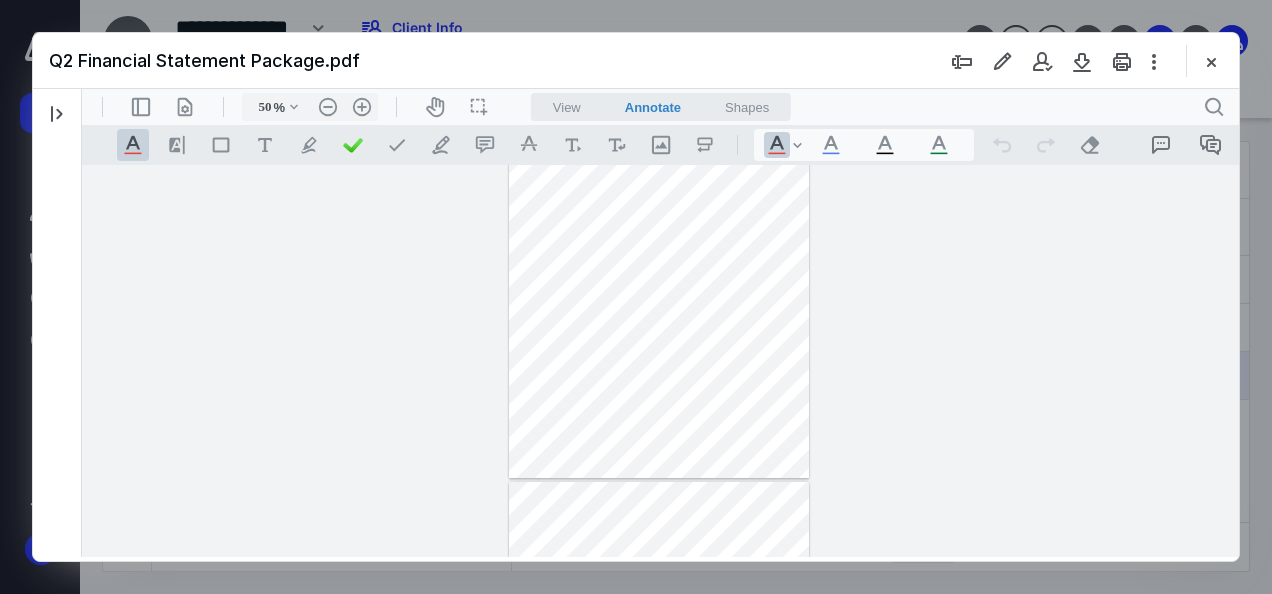 click on "**********" at bounding box center [661, 361] 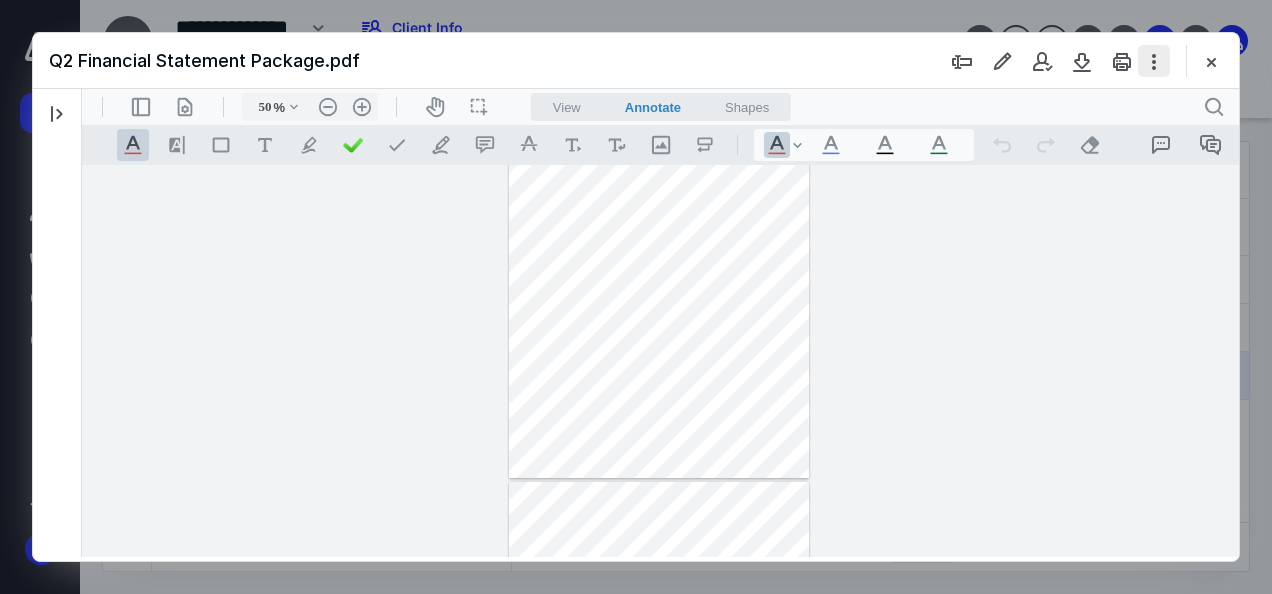 click at bounding box center (1154, 61) 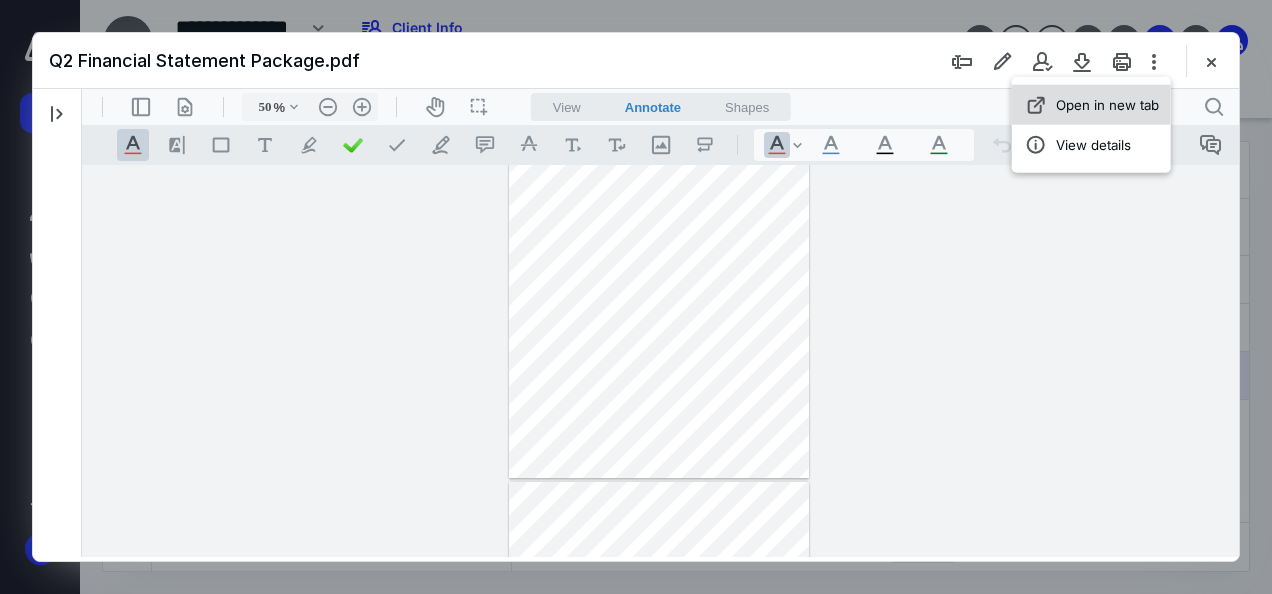 click on "Open in new tab" at bounding box center [1091, 105] 